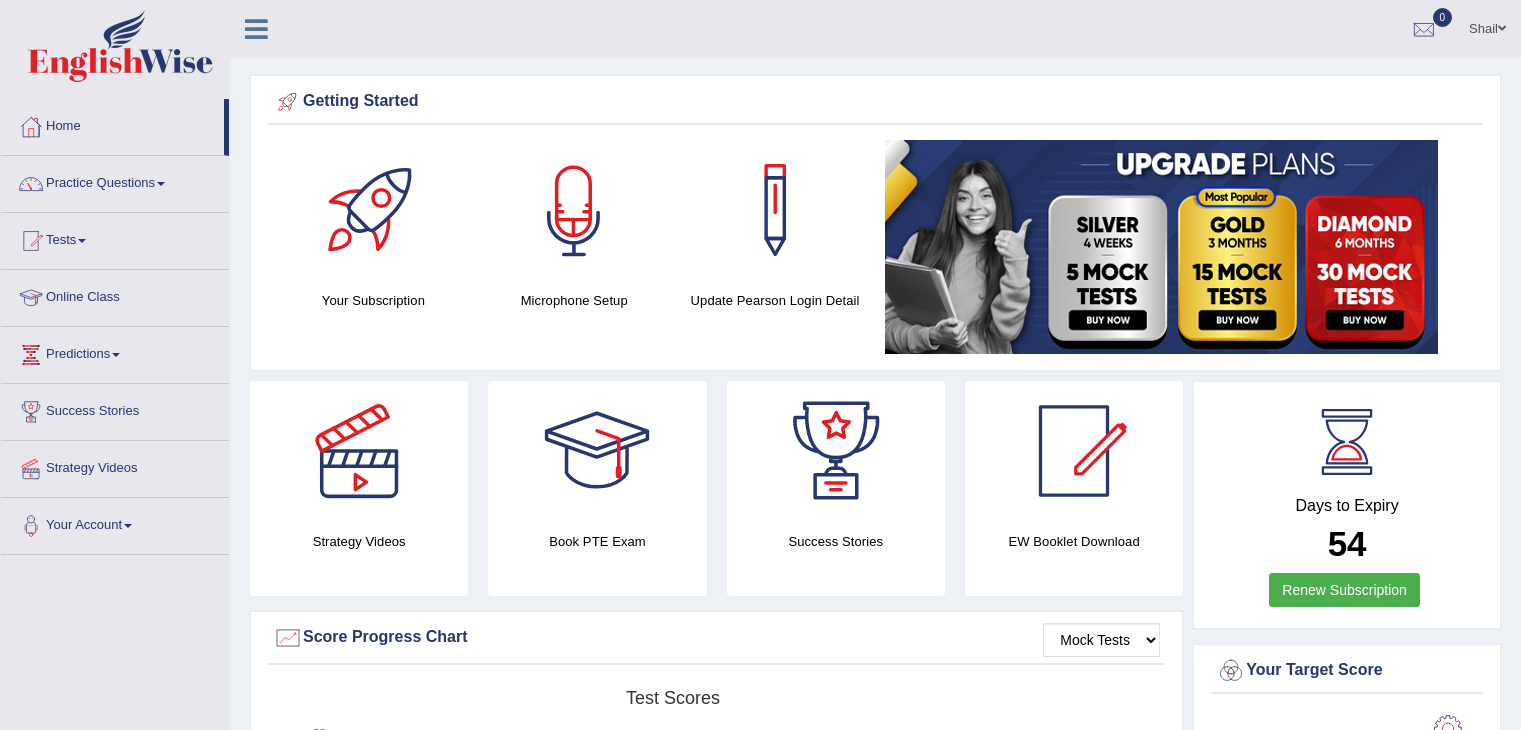 scroll, scrollTop: 0, scrollLeft: 0, axis: both 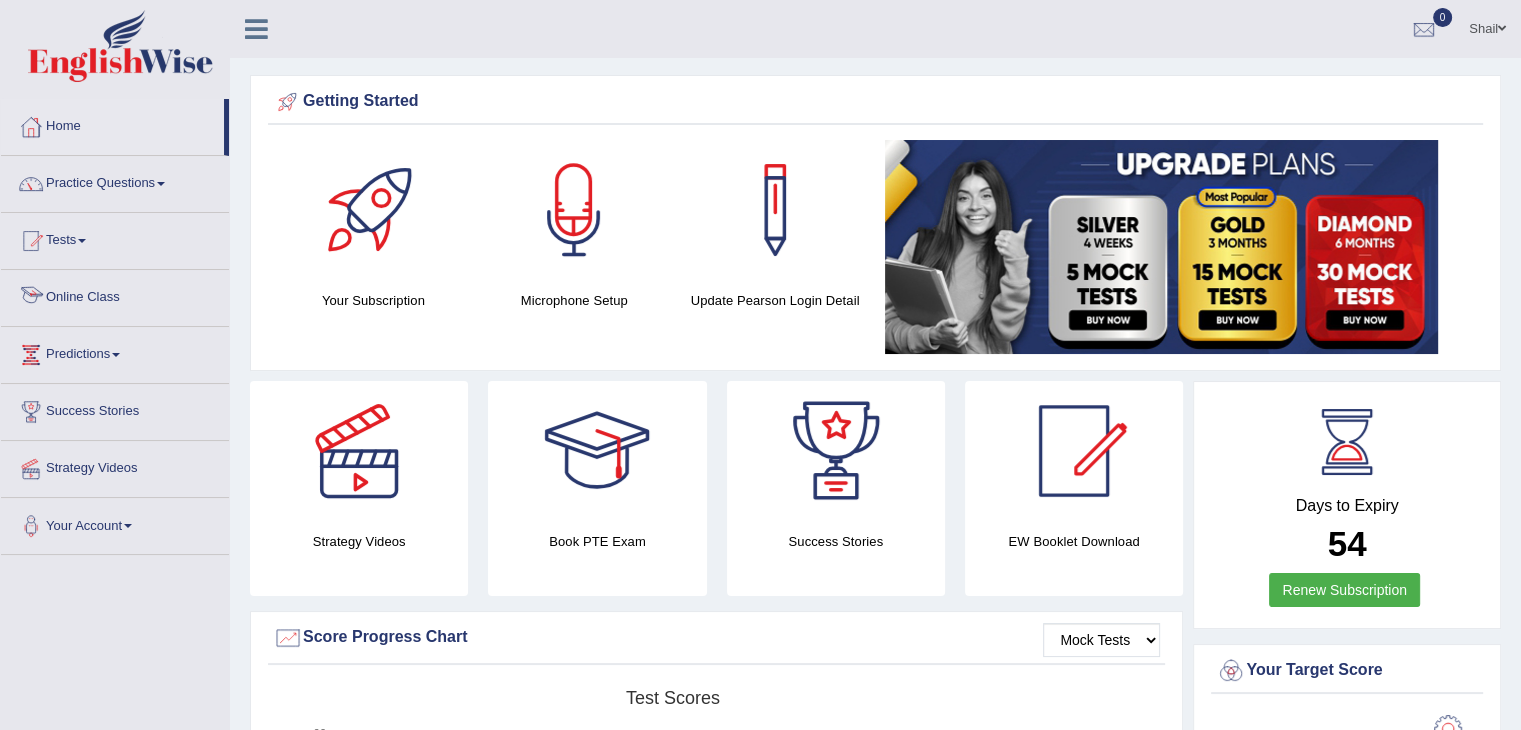 click on "Online Class" at bounding box center [115, 295] 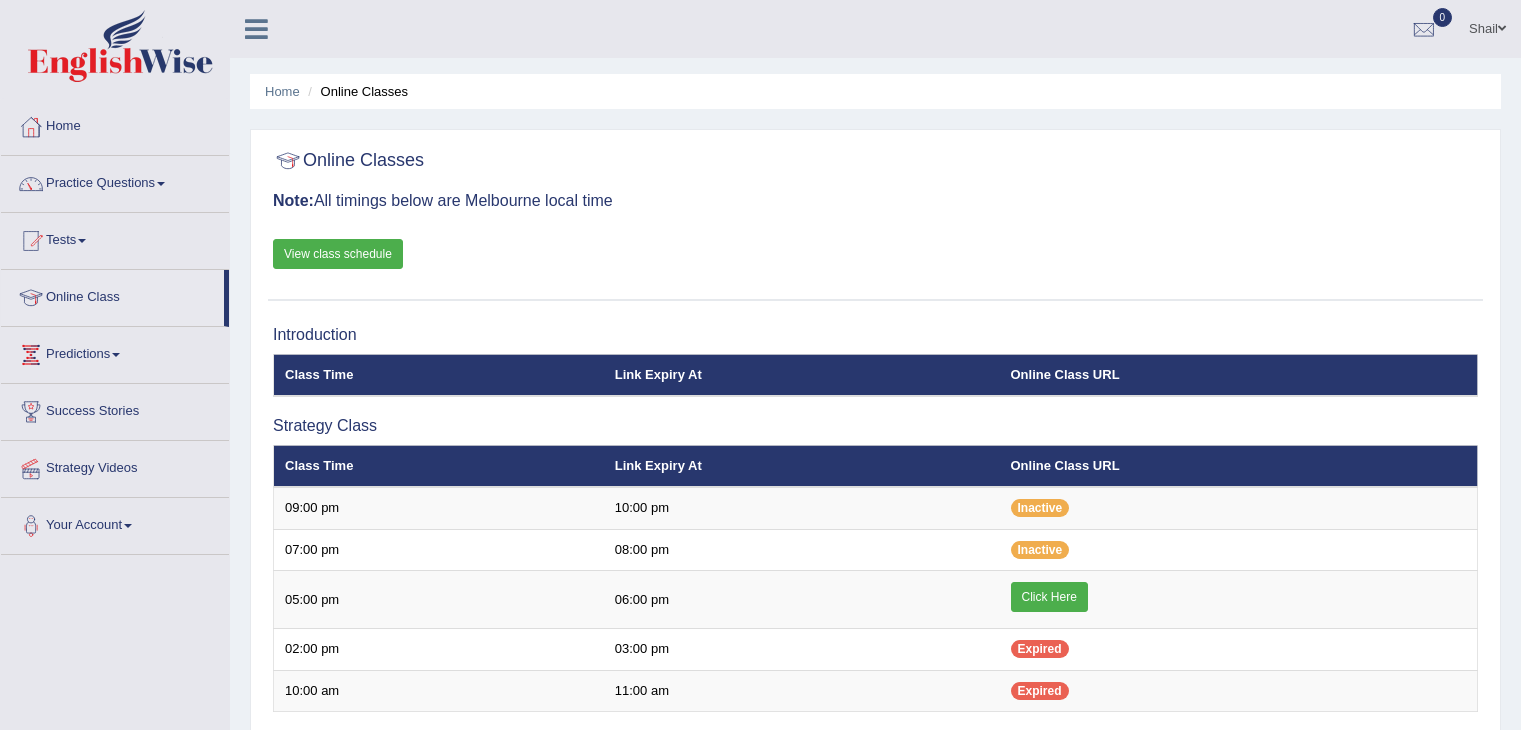 scroll, scrollTop: 0, scrollLeft: 0, axis: both 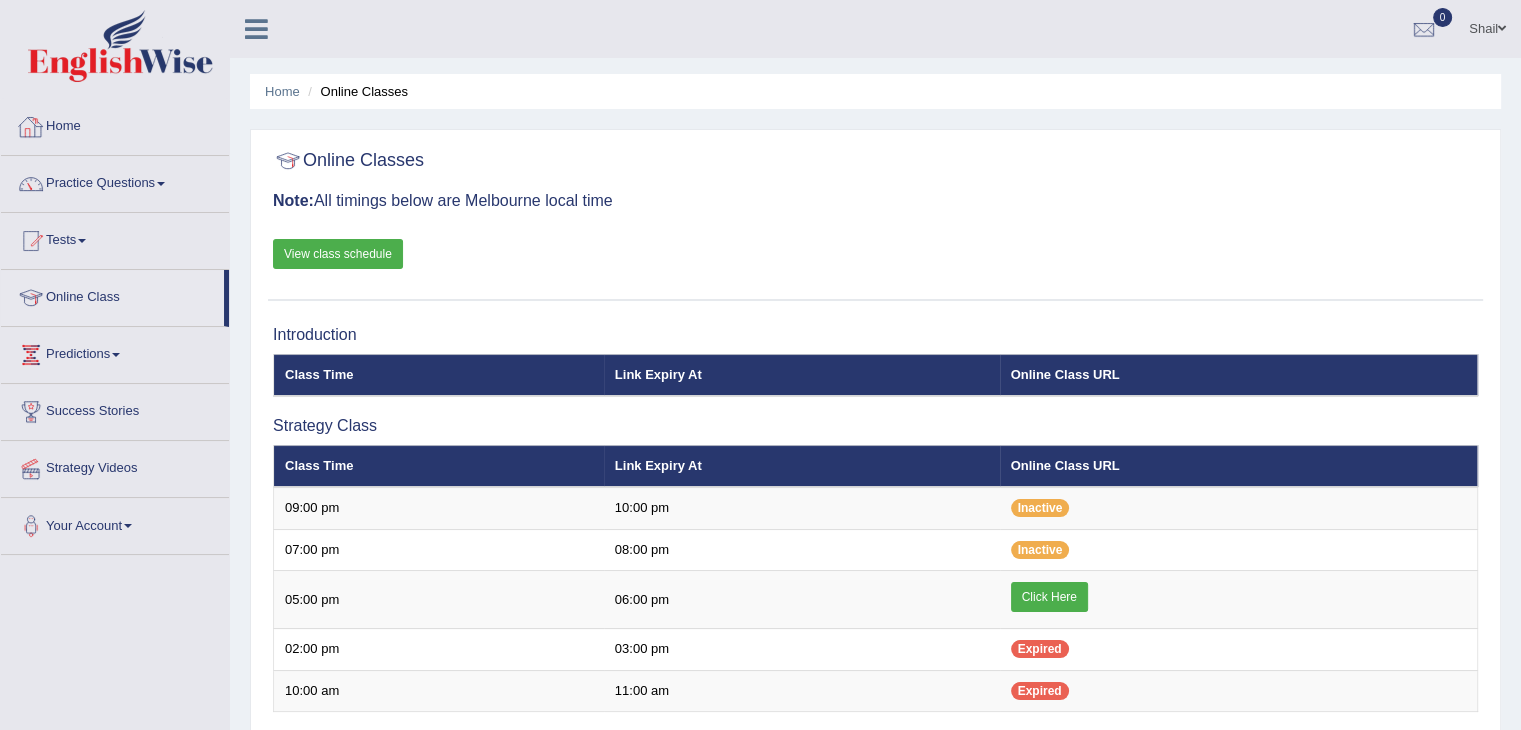 click on "Home" at bounding box center [115, 124] 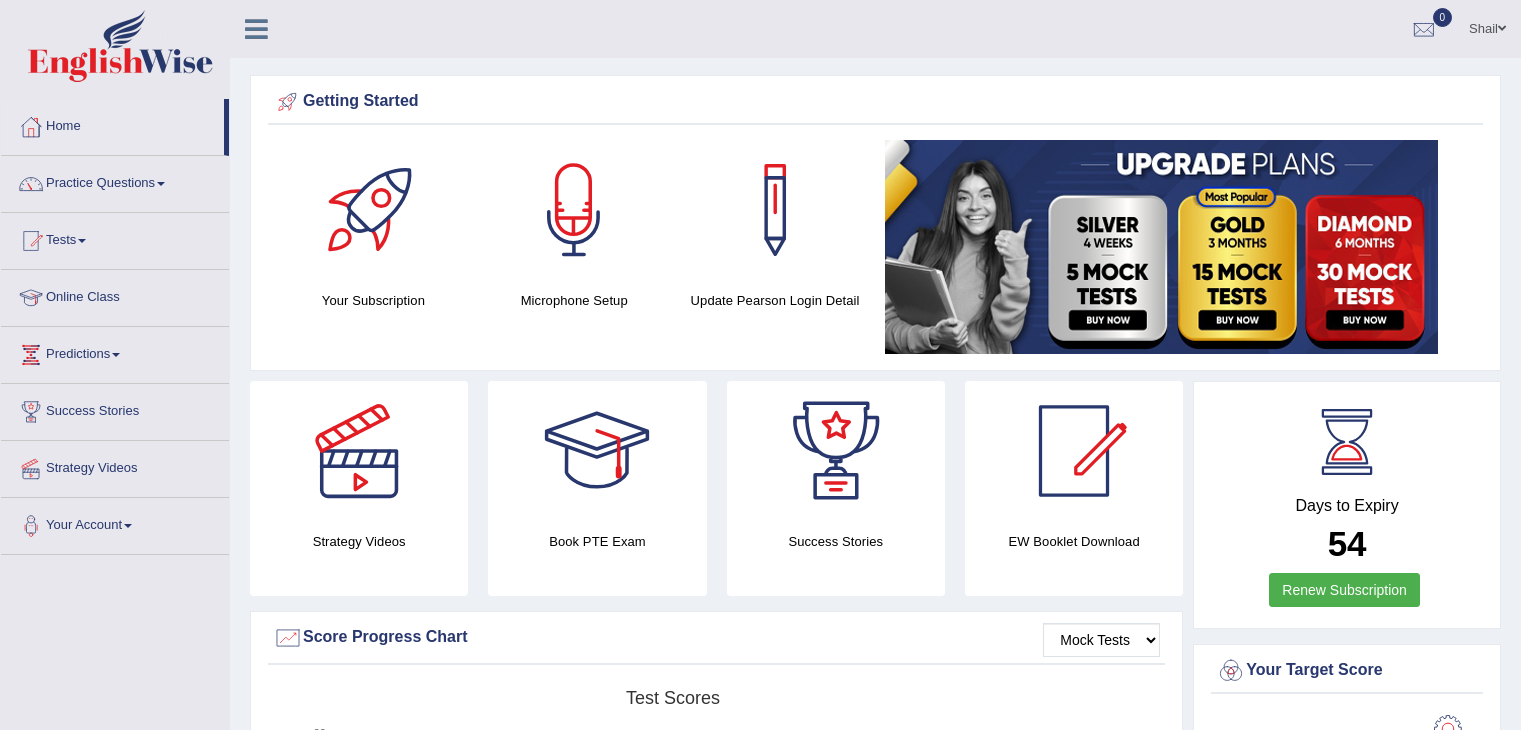 scroll, scrollTop: 0, scrollLeft: 0, axis: both 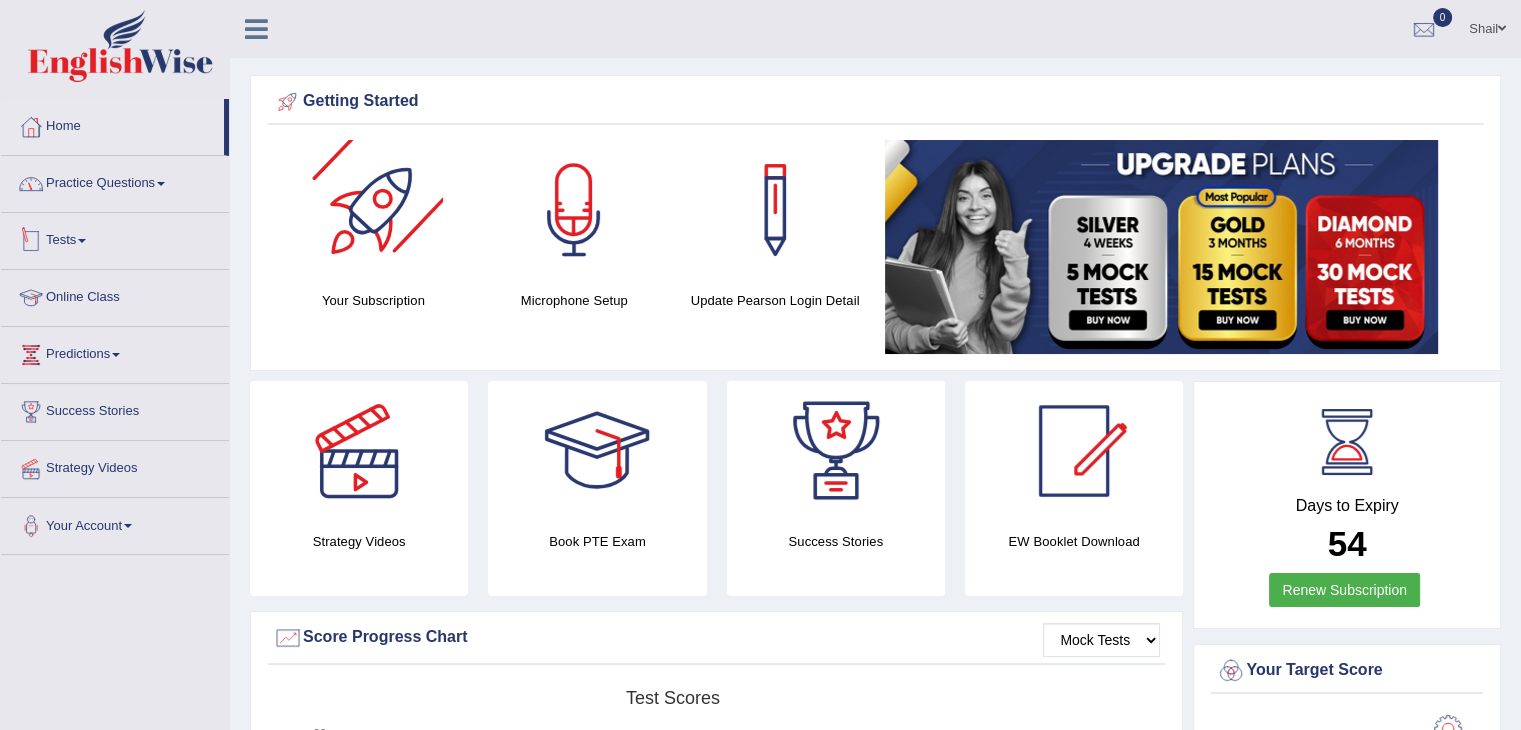 click on "Practice Questions" at bounding box center [115, 181] 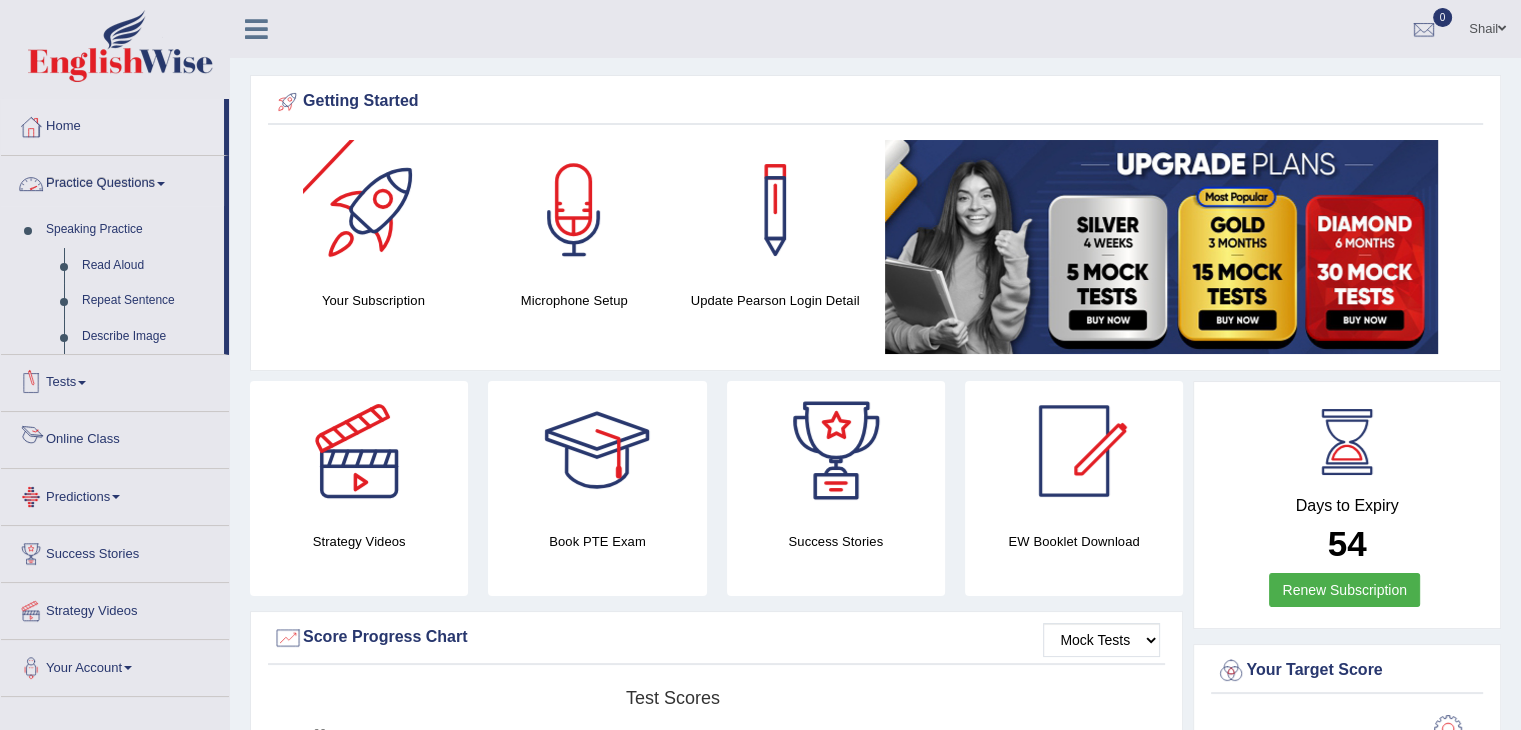 scroll, scrollTop: 0, scrollLeft: 0, axis: both 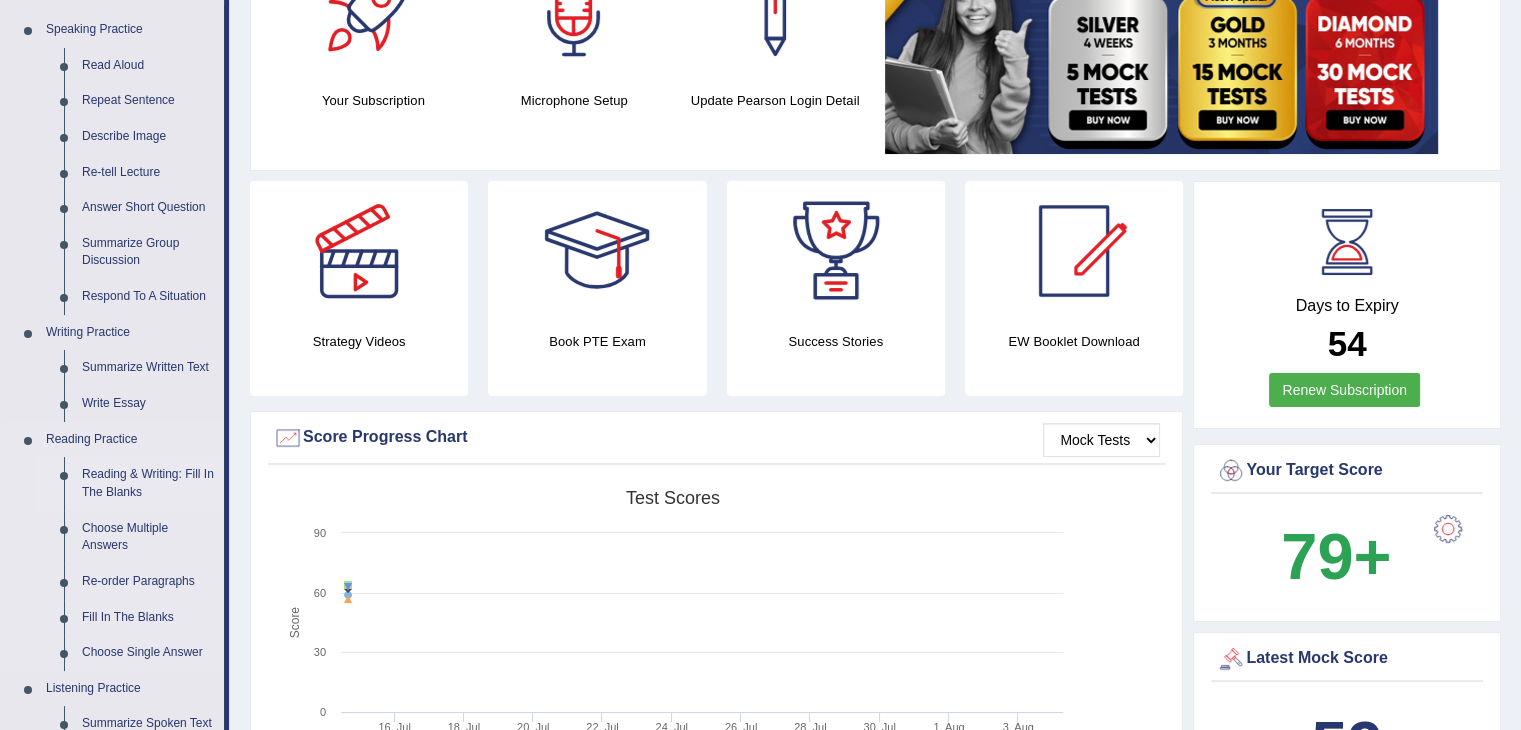 click on "Reading & Writing: Fill In The Blanks" at bounding box center [148, 483] 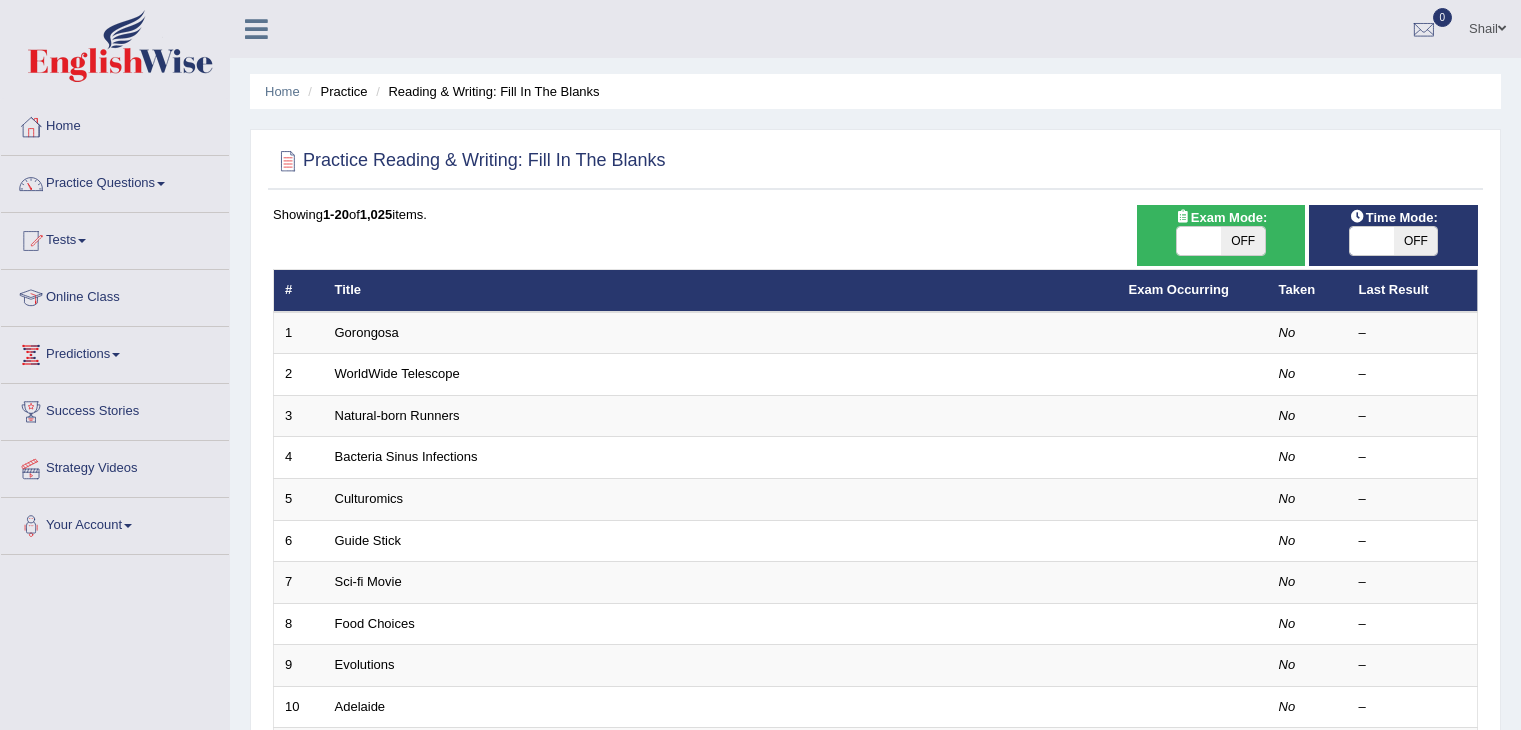 scroll, scrollTop: 0, scrollLeft: 0, axis: both 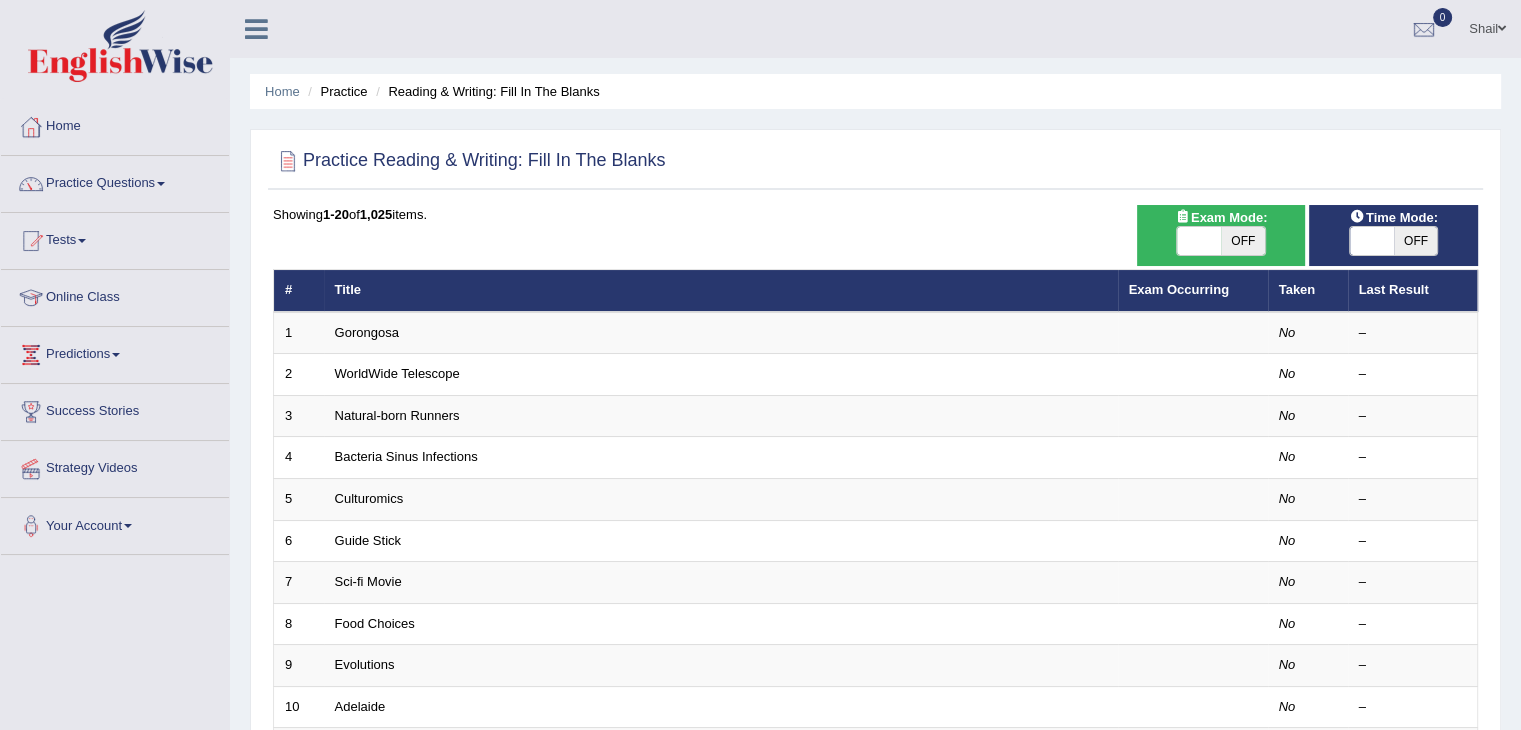 click on "OFF" at bounding box center (1243, 241) 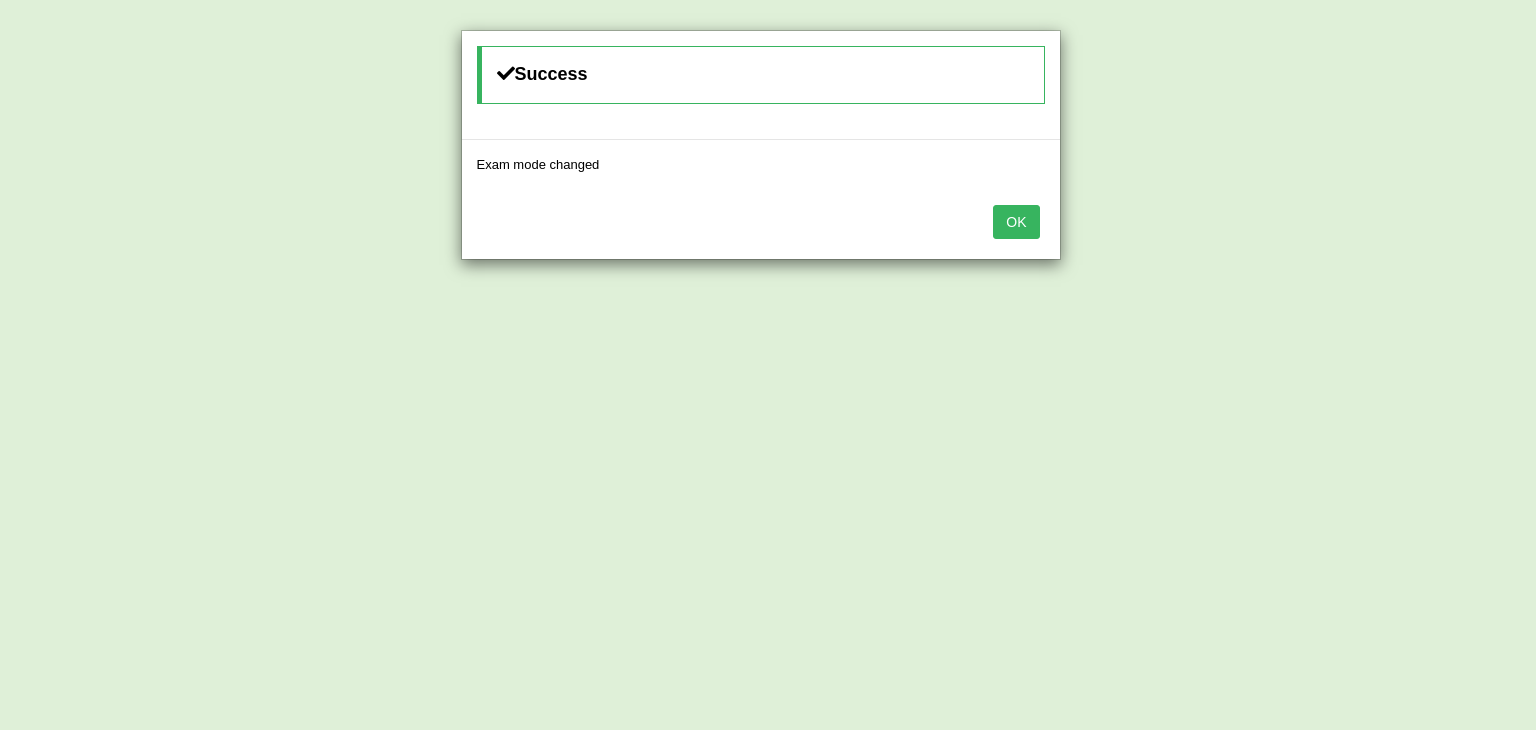 click on "OK" at bounding box center (1016, 222) 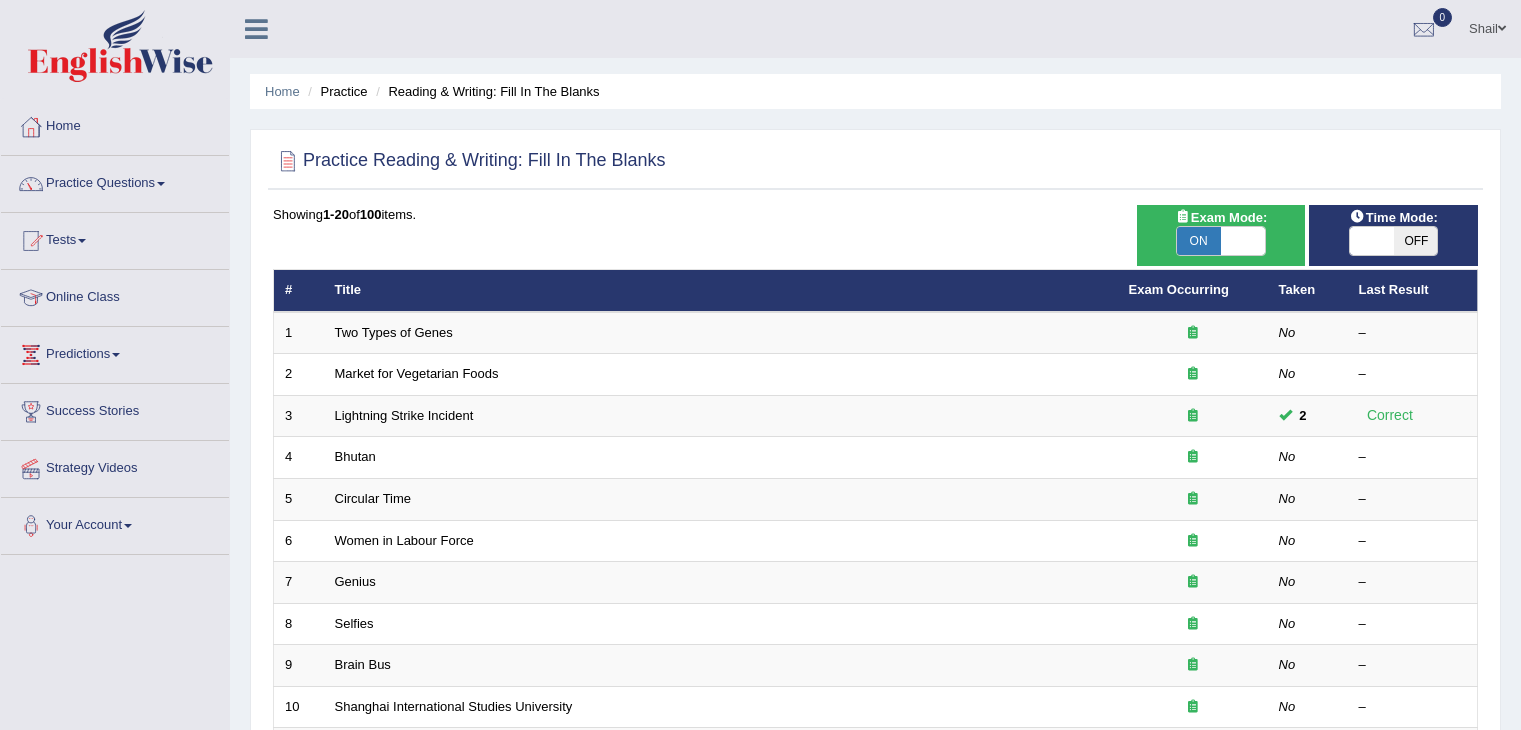 scroll, scrollTop: 0, scrollLeft: 0, axis: both 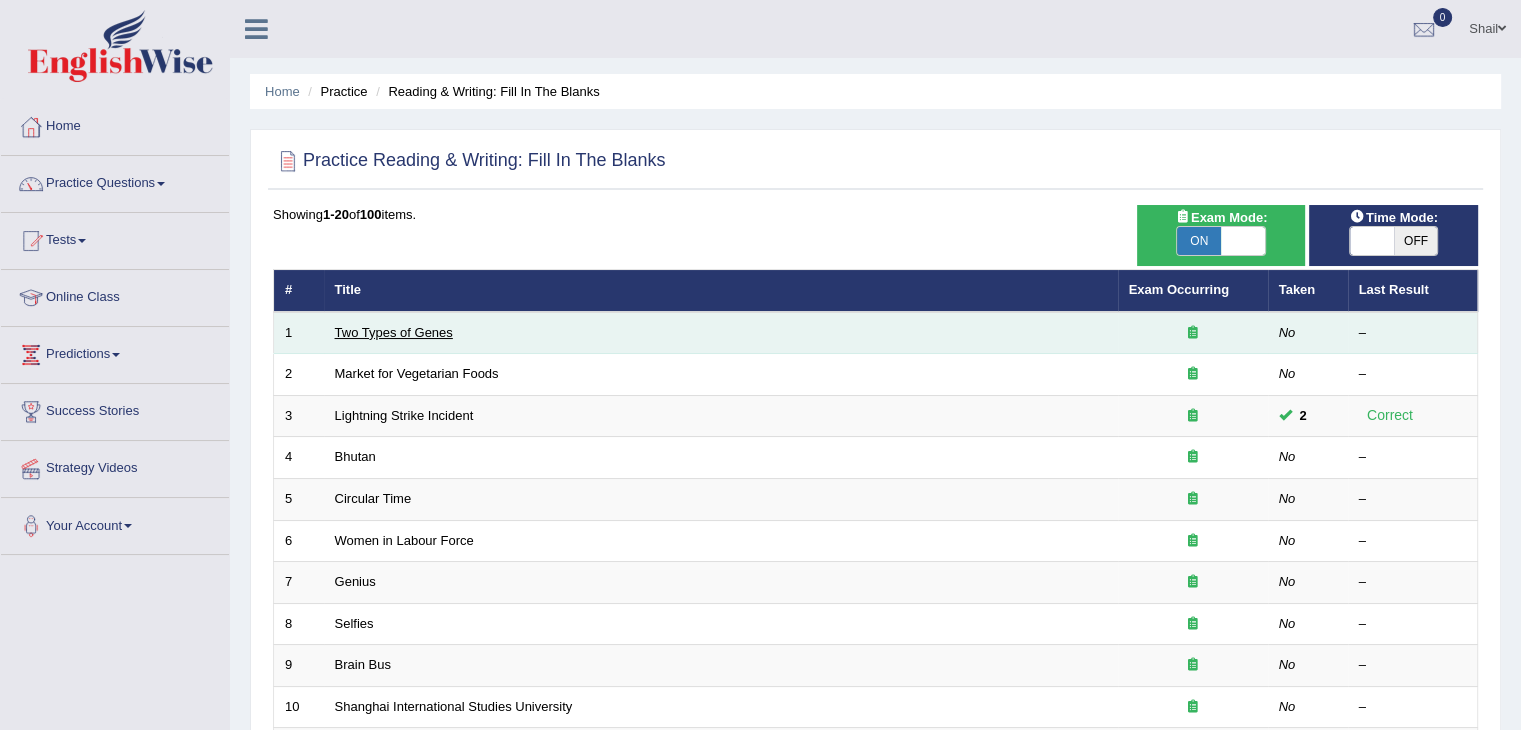drag, startPoint x: 379, startPoint y: 332, endPoint x: 394, endPoint y: 333, distance: 15.033297 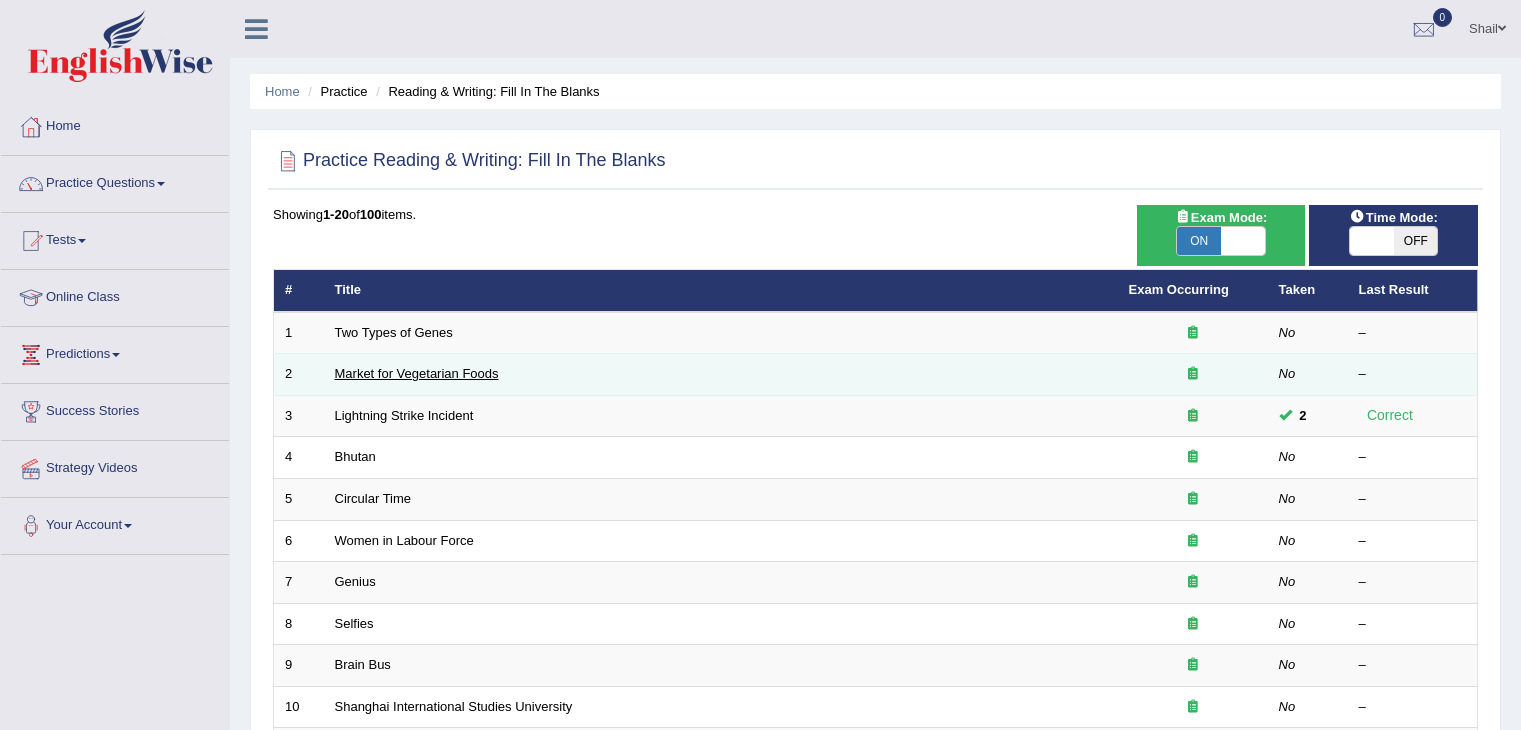 scroll, scrollTop: 0, scrollLeft: 0, axis: both 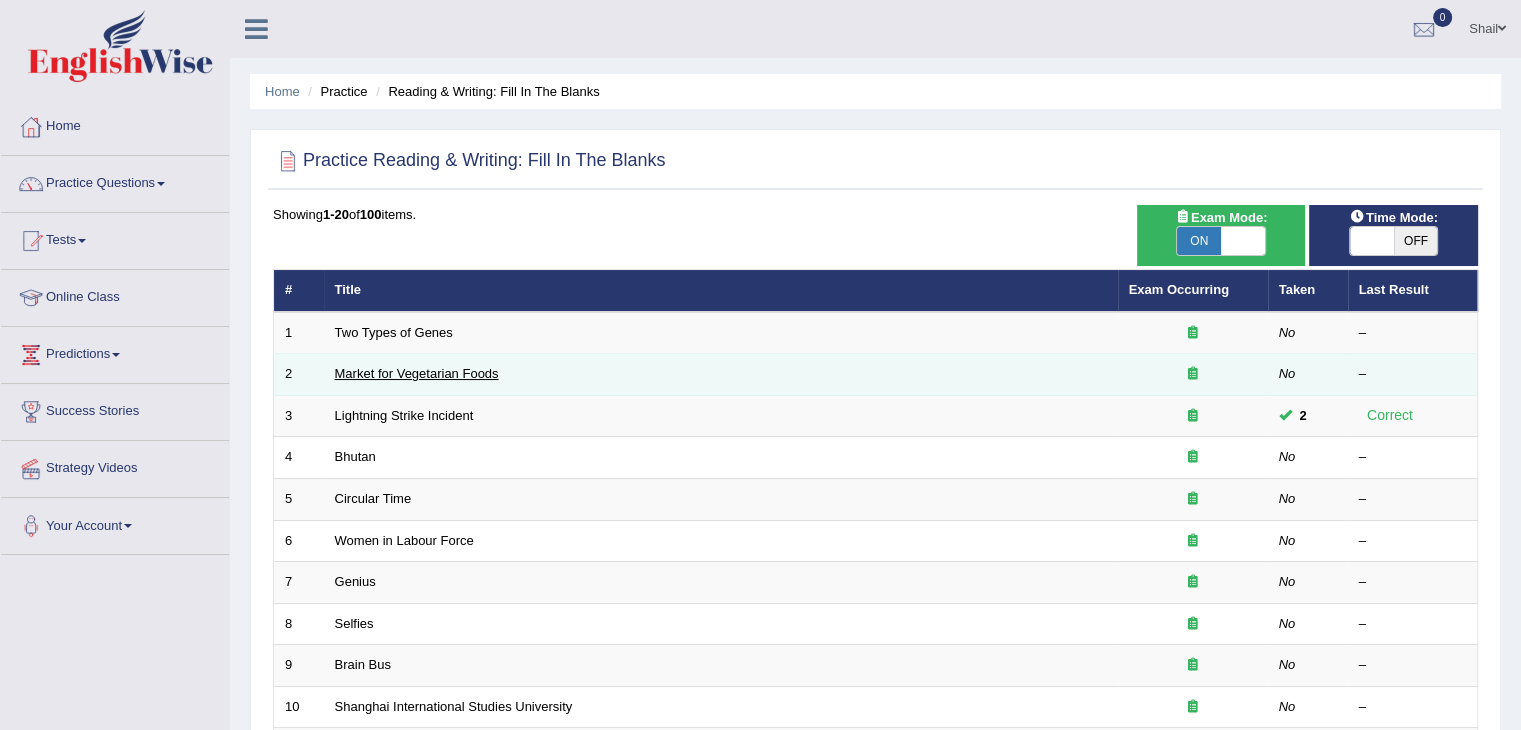 click on "Market for Vegetarian Foods" at bounding box center (417, 373) 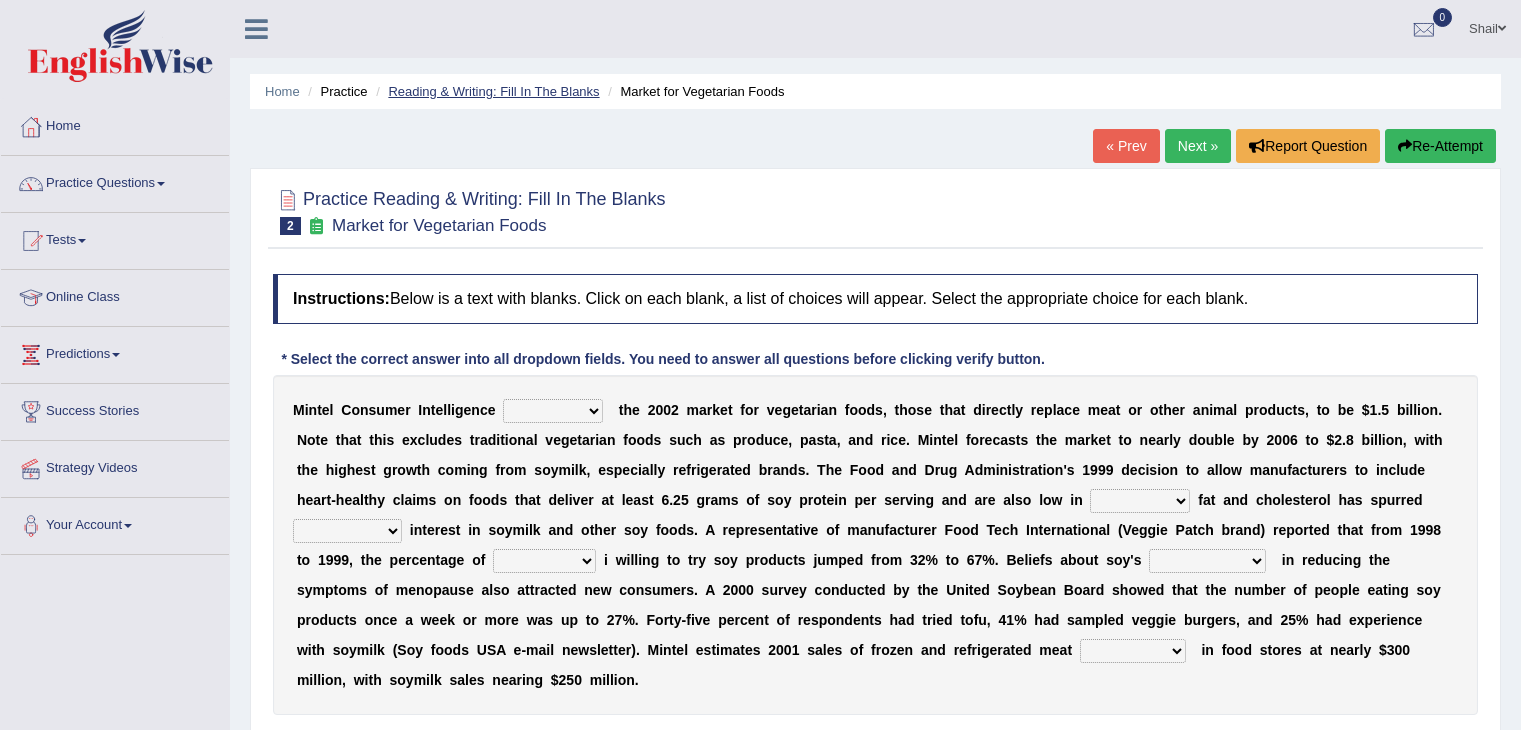 scroll, scrollTop: 0, scrollLeft: 0, axis: both 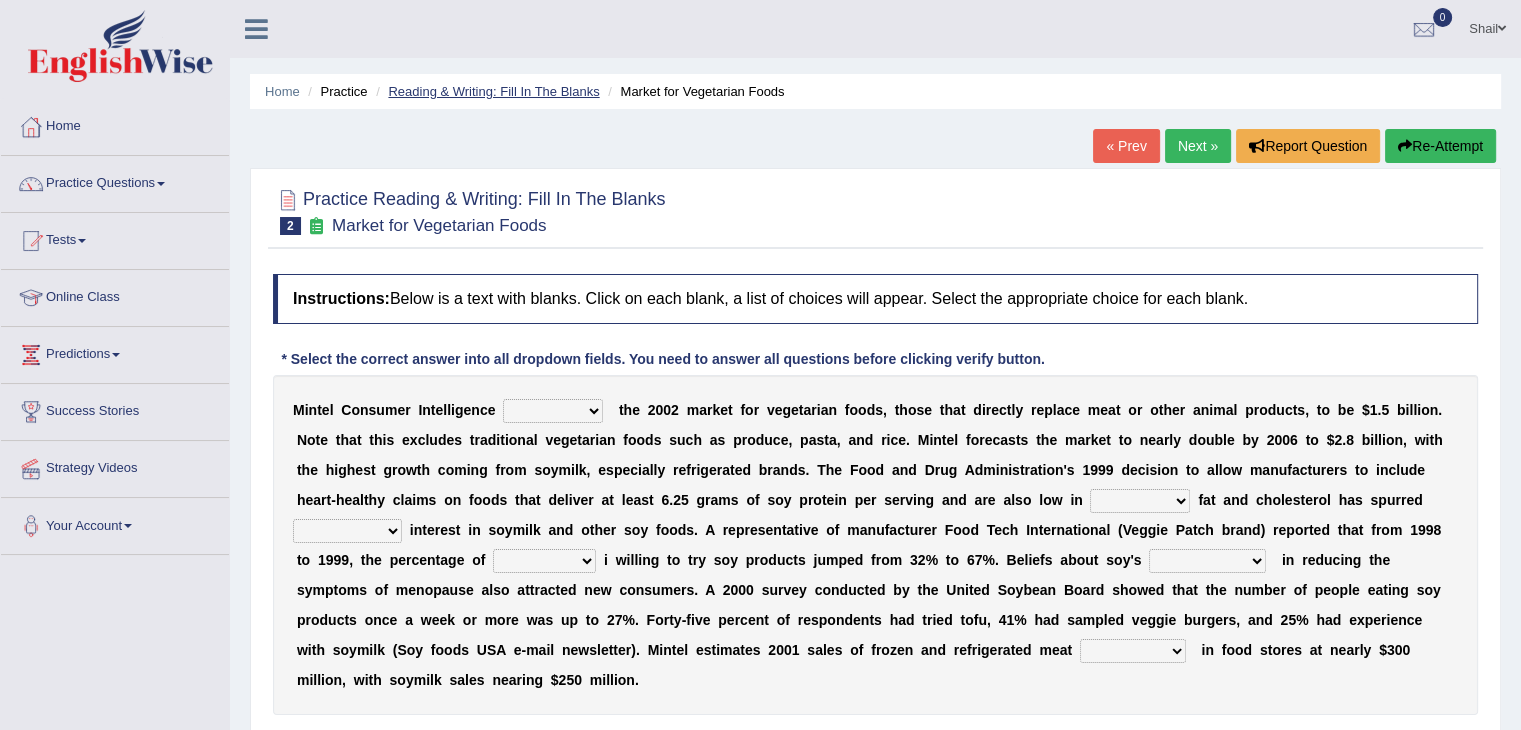 click on "Reading & Writing: Fill In The Blanks" at bounding box center [493, 91] 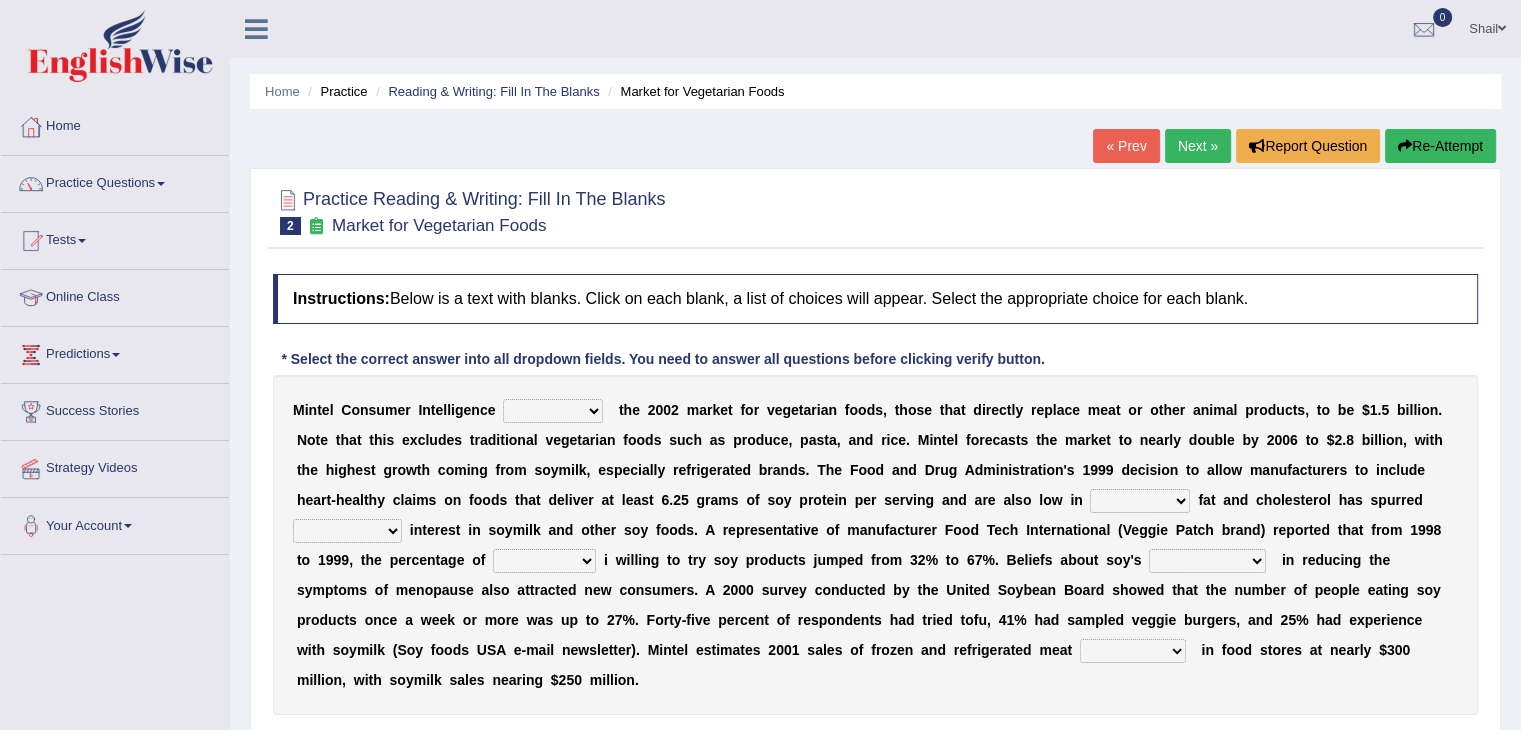 scroll, scrollTop: 0, scrollLeft: 0, axis: both 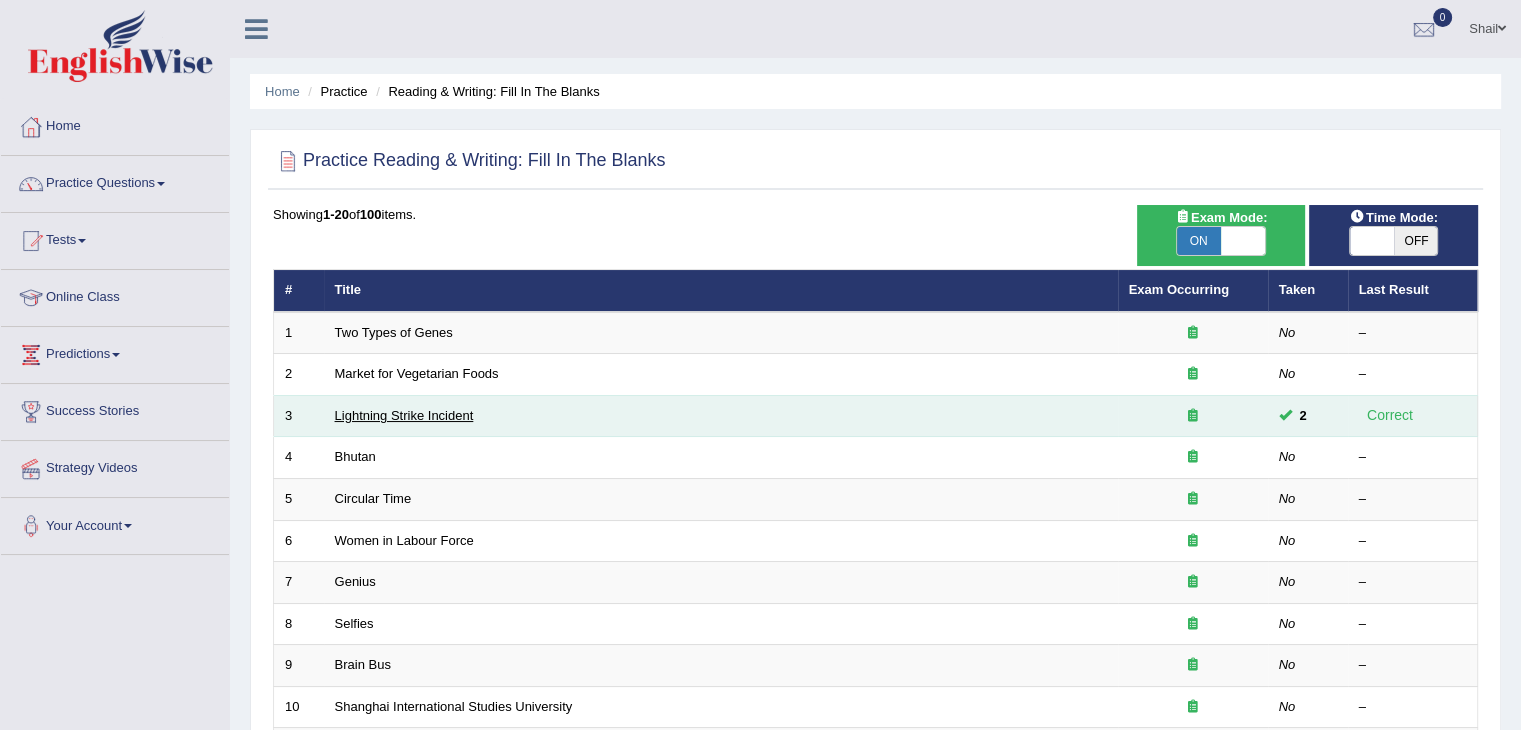 click on "Lightning Strike Incident" at bounding box center [404, 415] 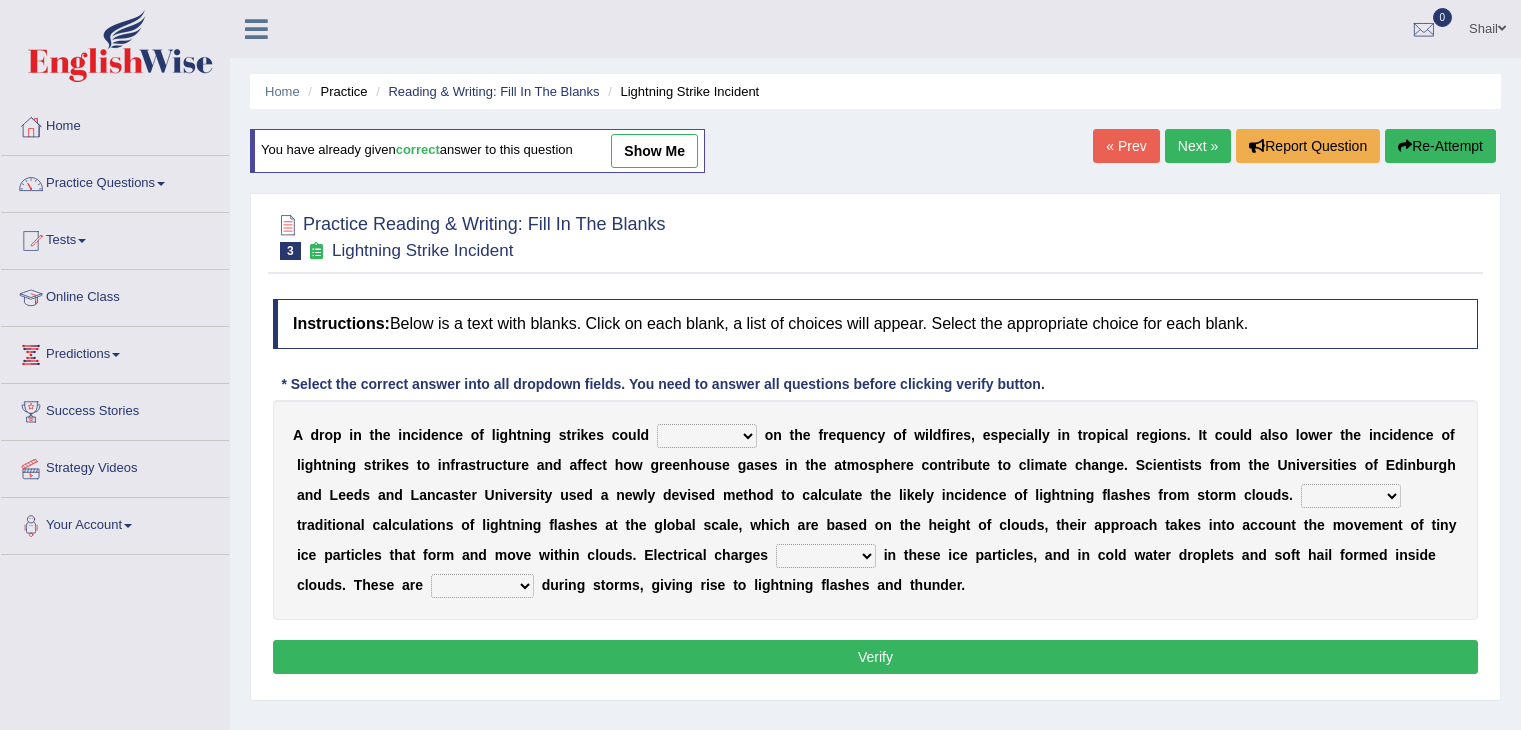 scroll, scrollTop: 0, scrollLeft: 0, axis: both 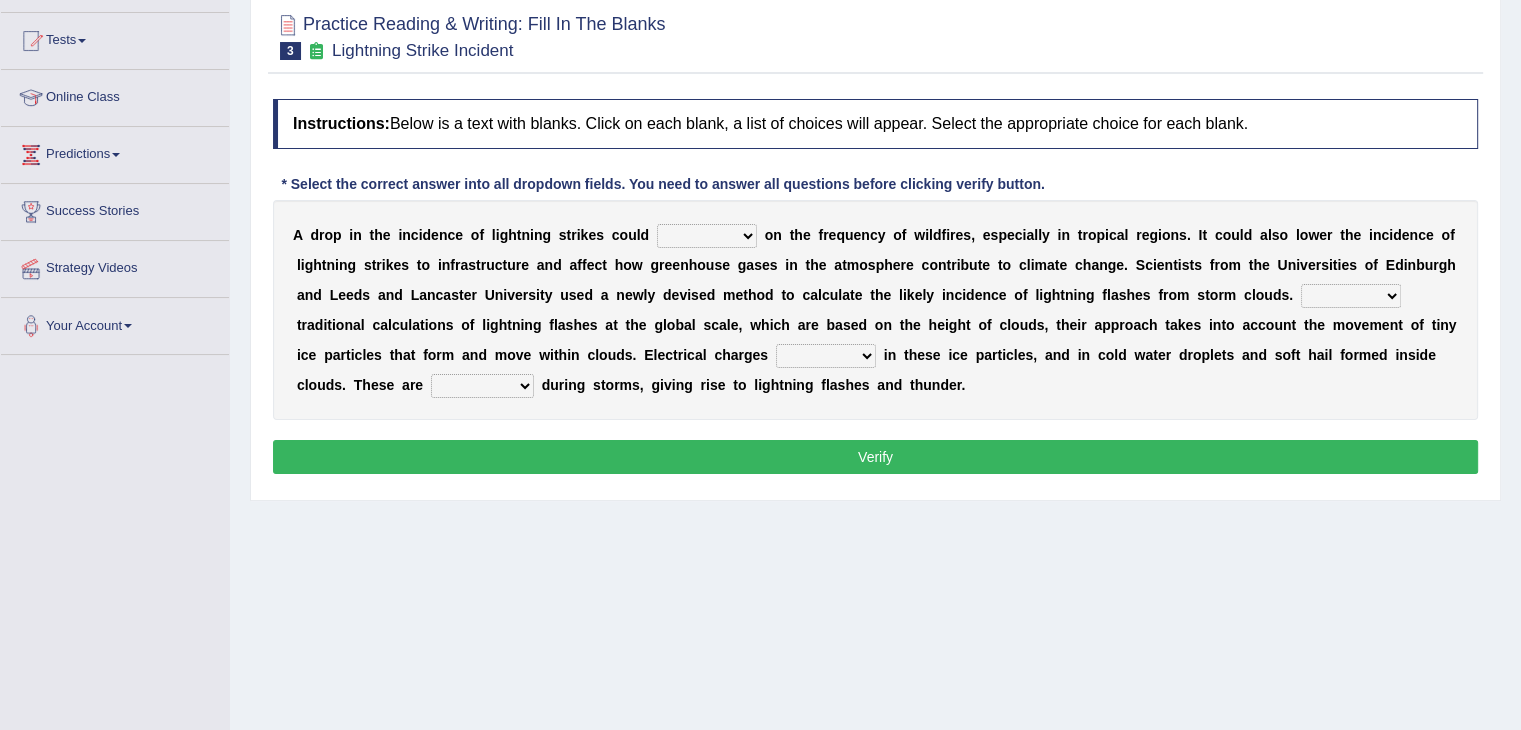 click on "dwell focus impact depend" at bounding box center (707, 236) 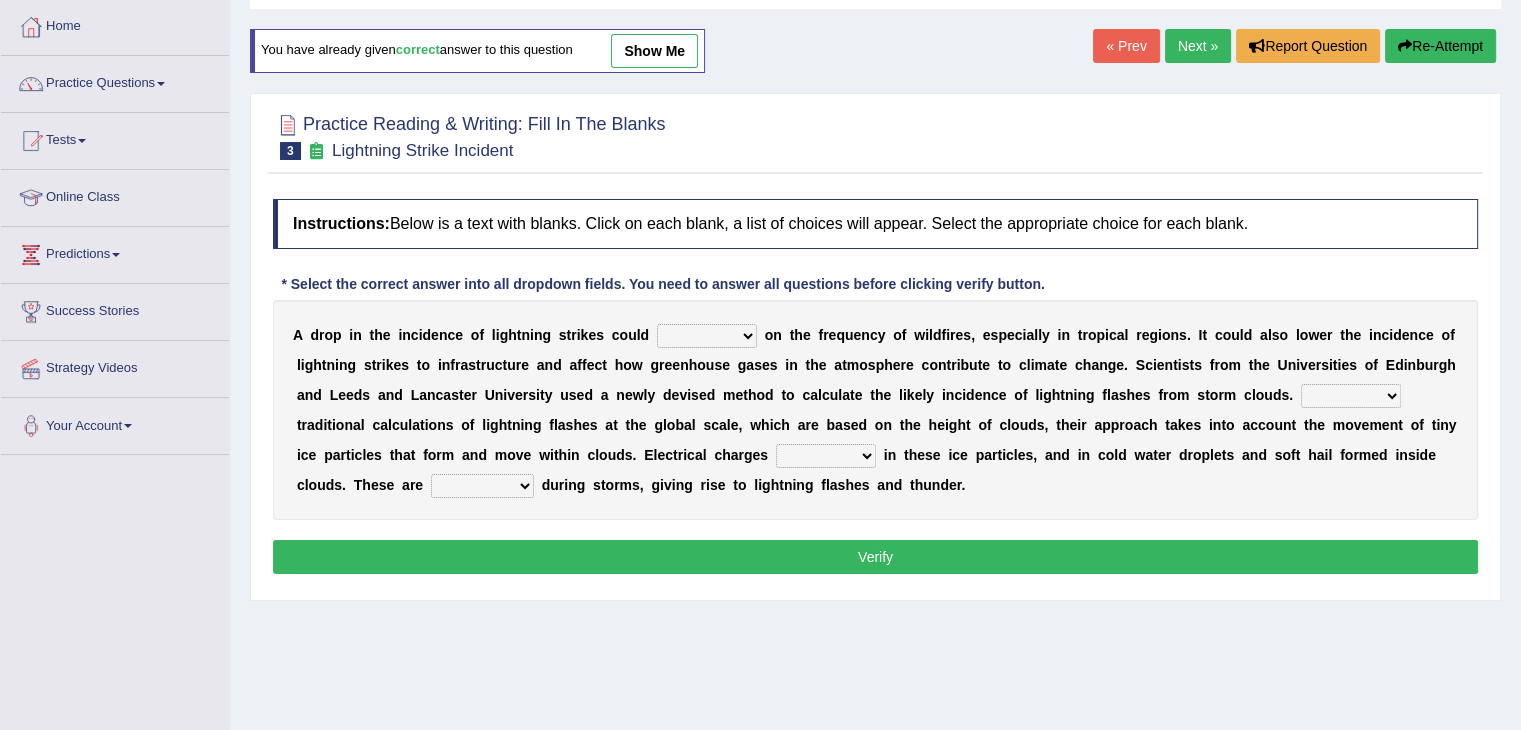 scroll, scrollTop: 0, scrollLeft: 0, axis: both 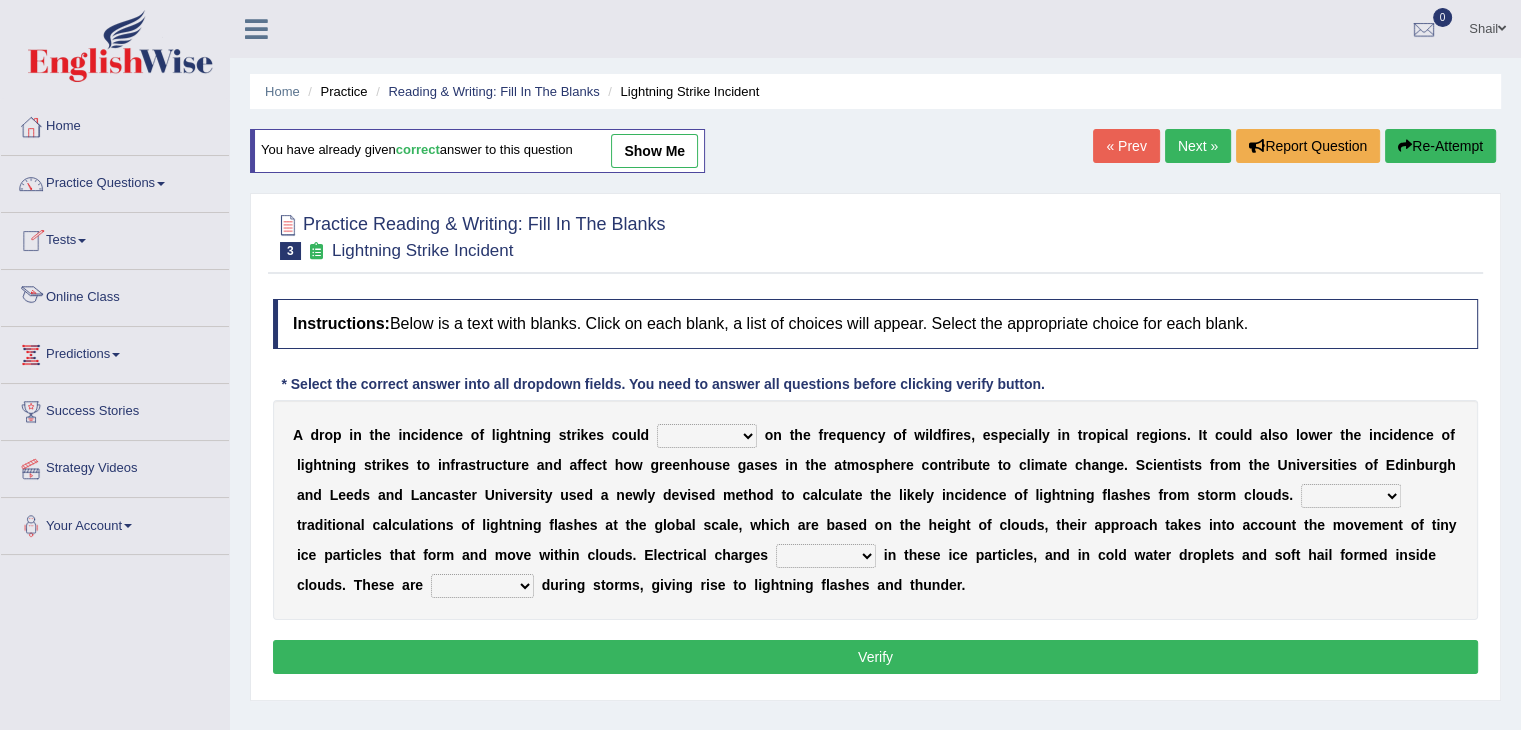 click on "Home" at bounding box center [115, 124] 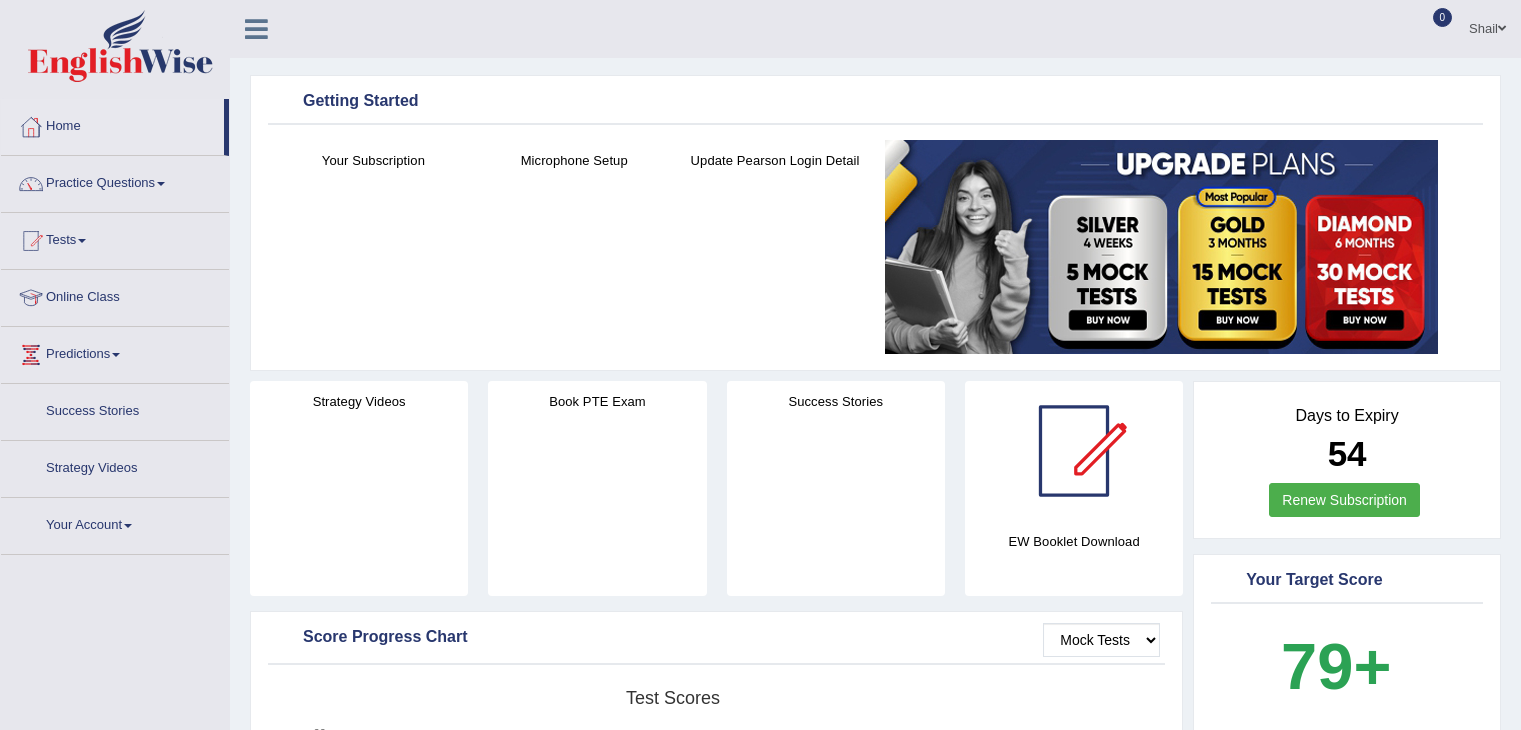 scroll, scrollTop: 0, scrollLeft: 0, axis: both 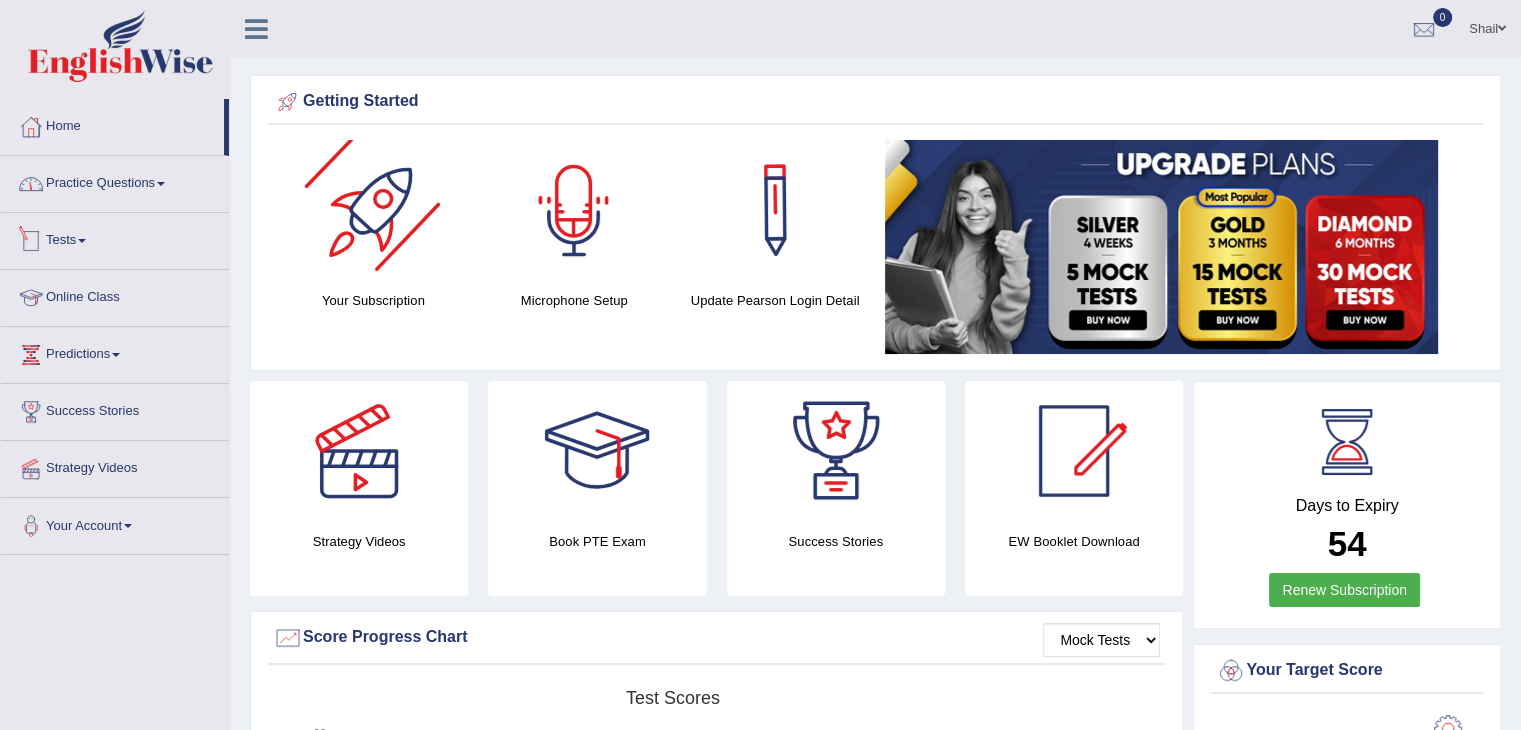 click on "Practice Questions" at bounding box center [115, 181] 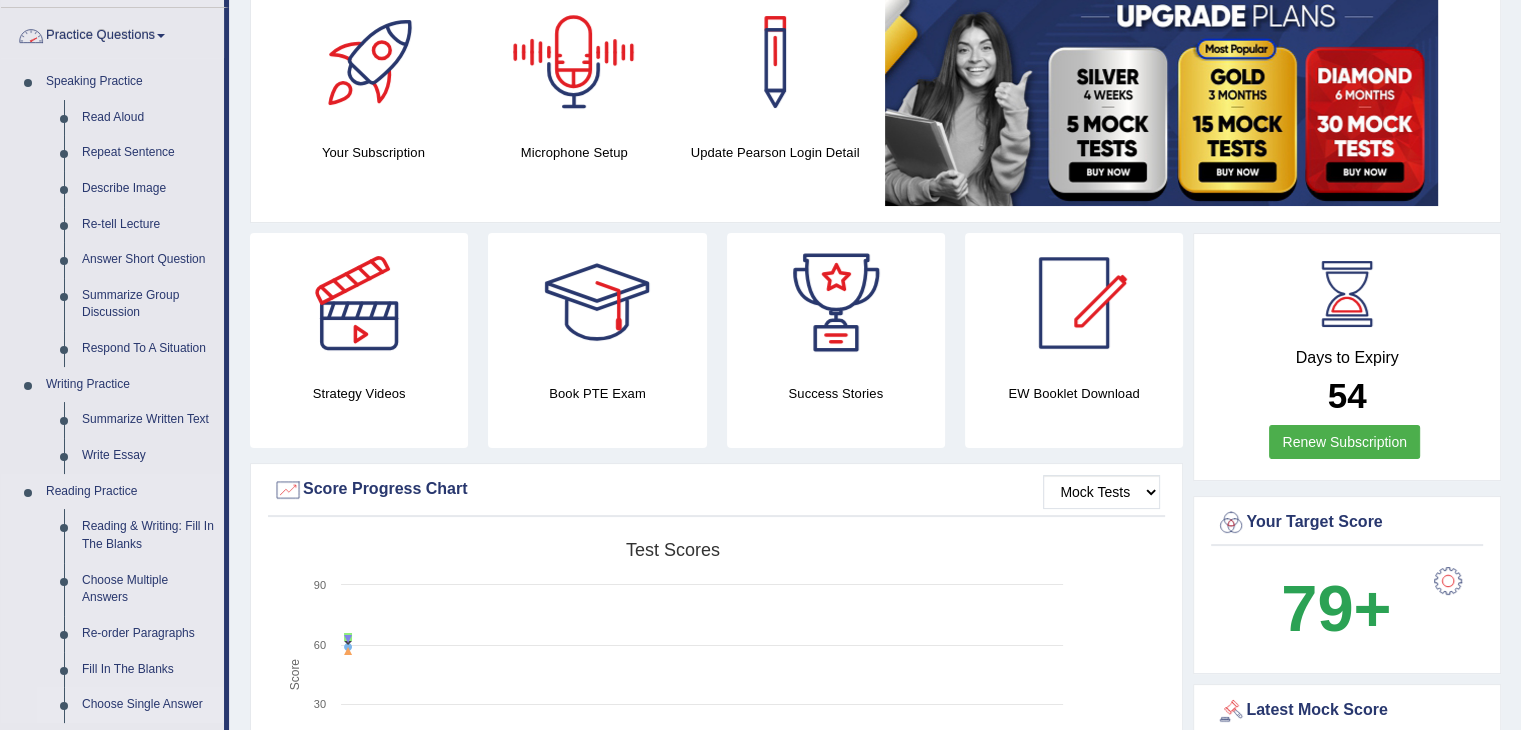 scroll, scrollTop: 300, scrollLeft: 0, axis: vertical 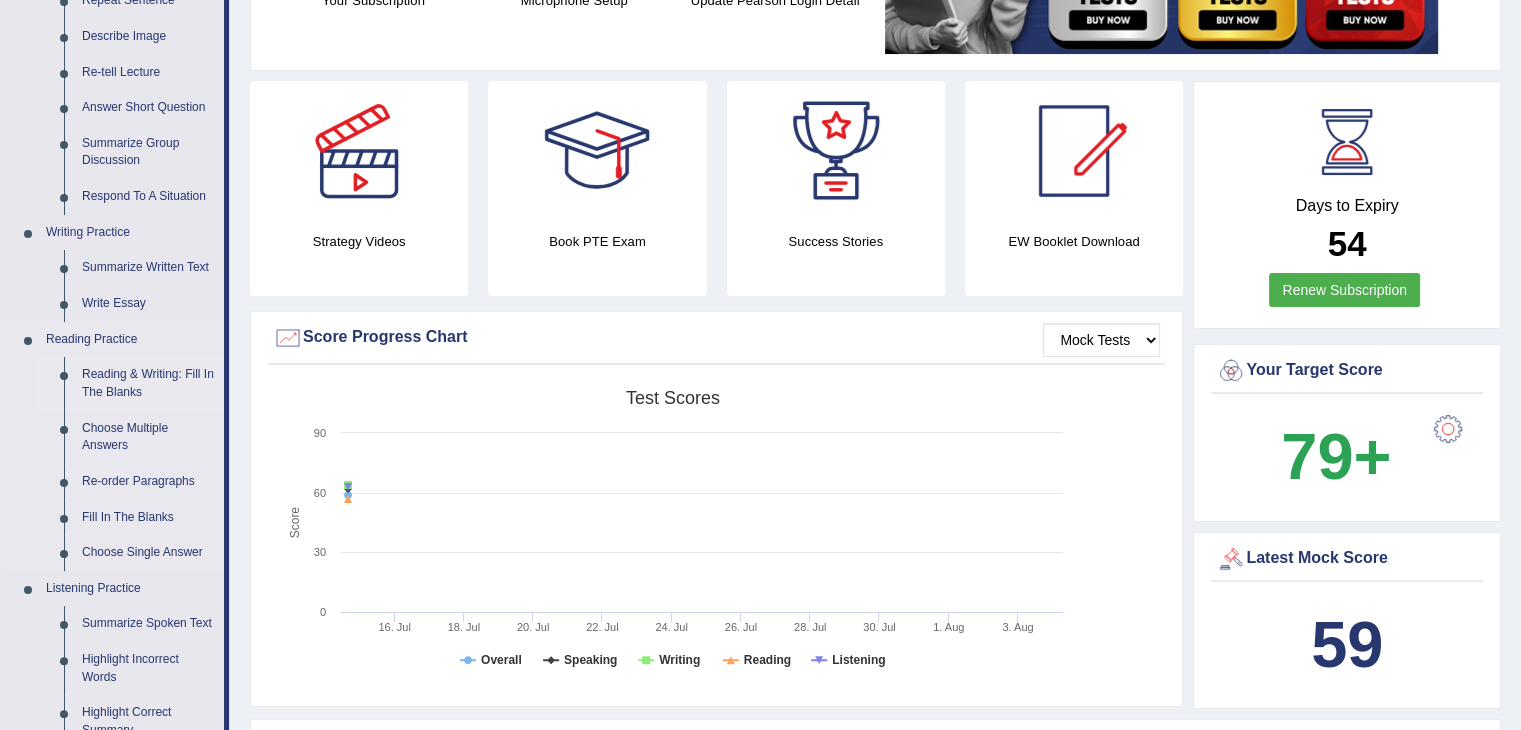 click on "Reading & Writing: Fill In The Blanks" at bounding box center [148, 383] 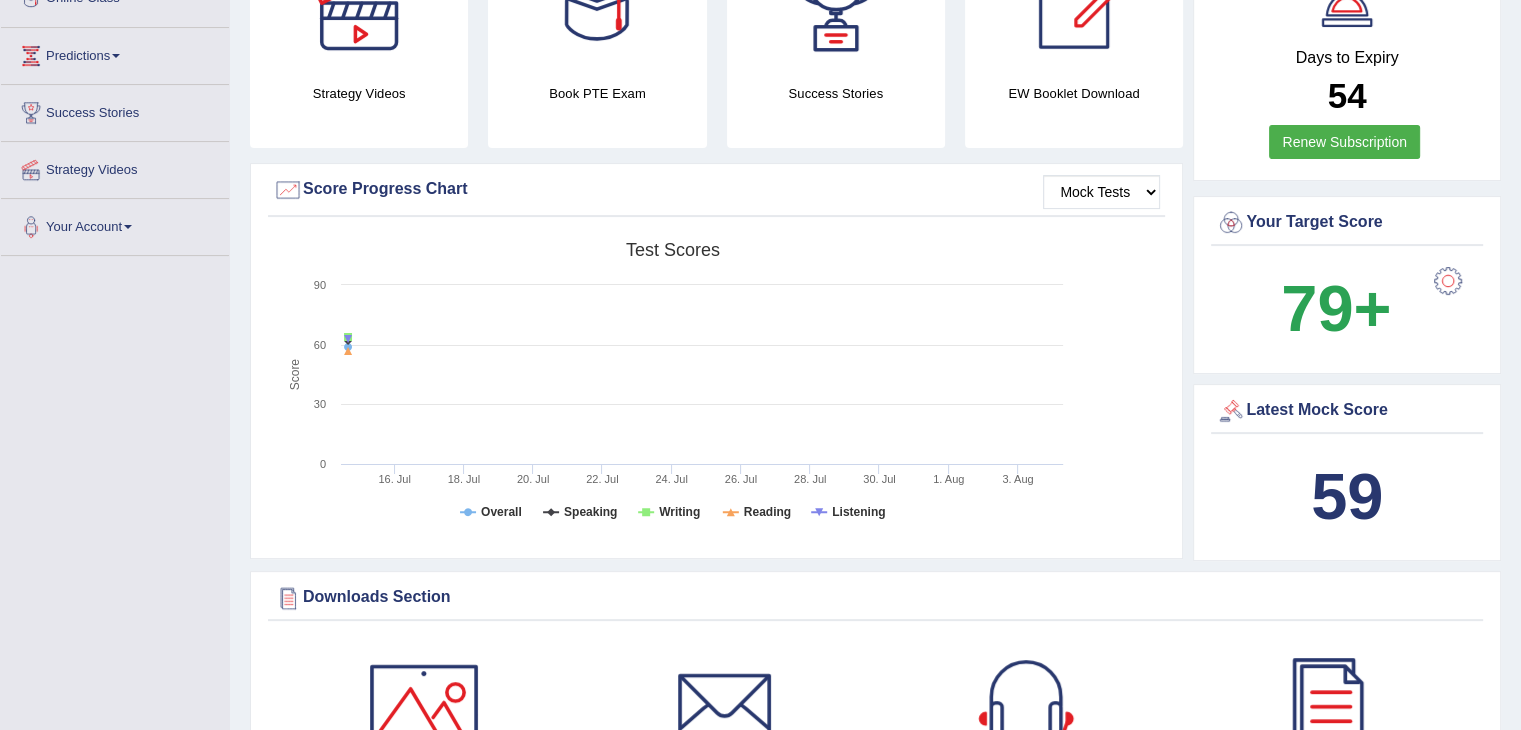 scroll, scrollTop: 640, scrollLeft: 0, axis: vertical 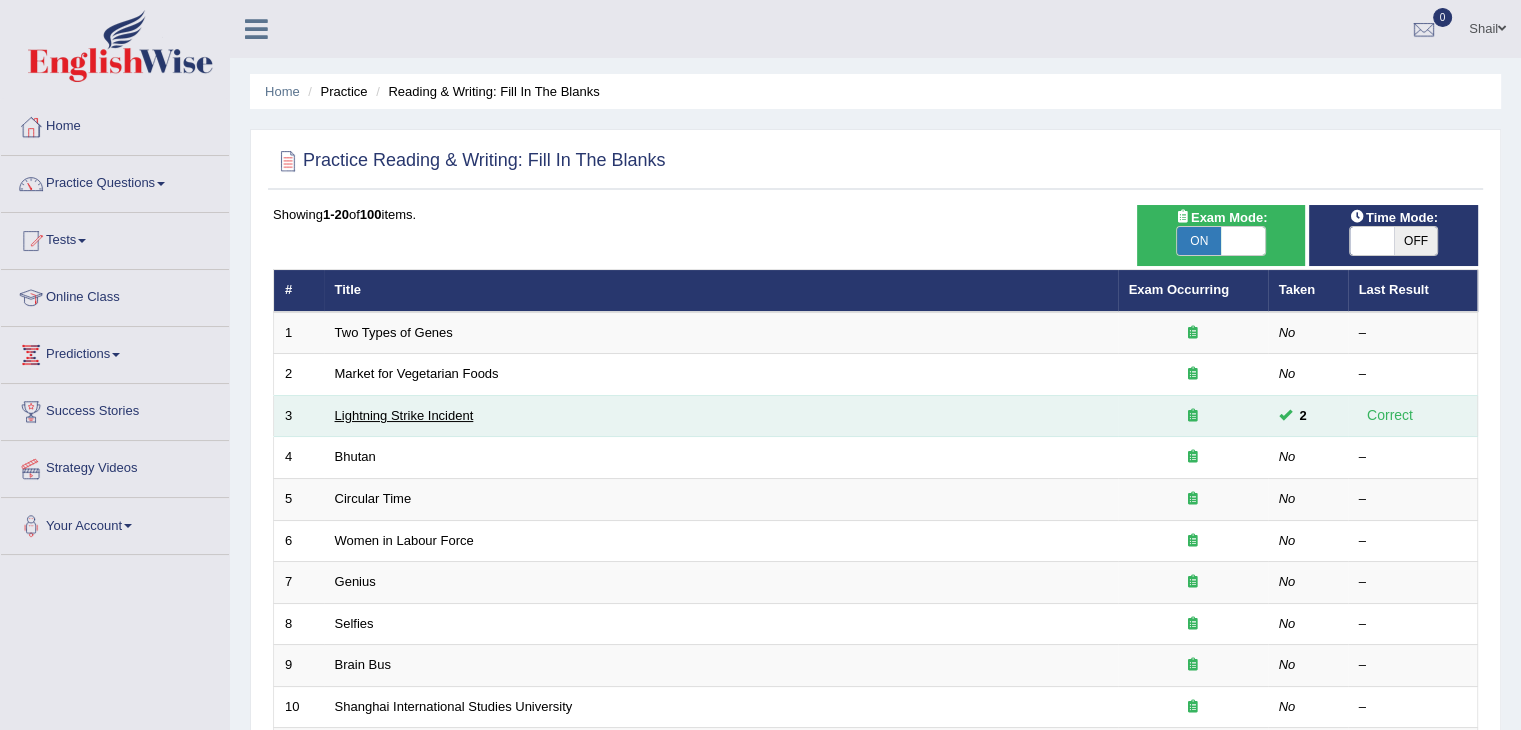 click on "Lightning Strike Incident" at bounding box center [404, 415] 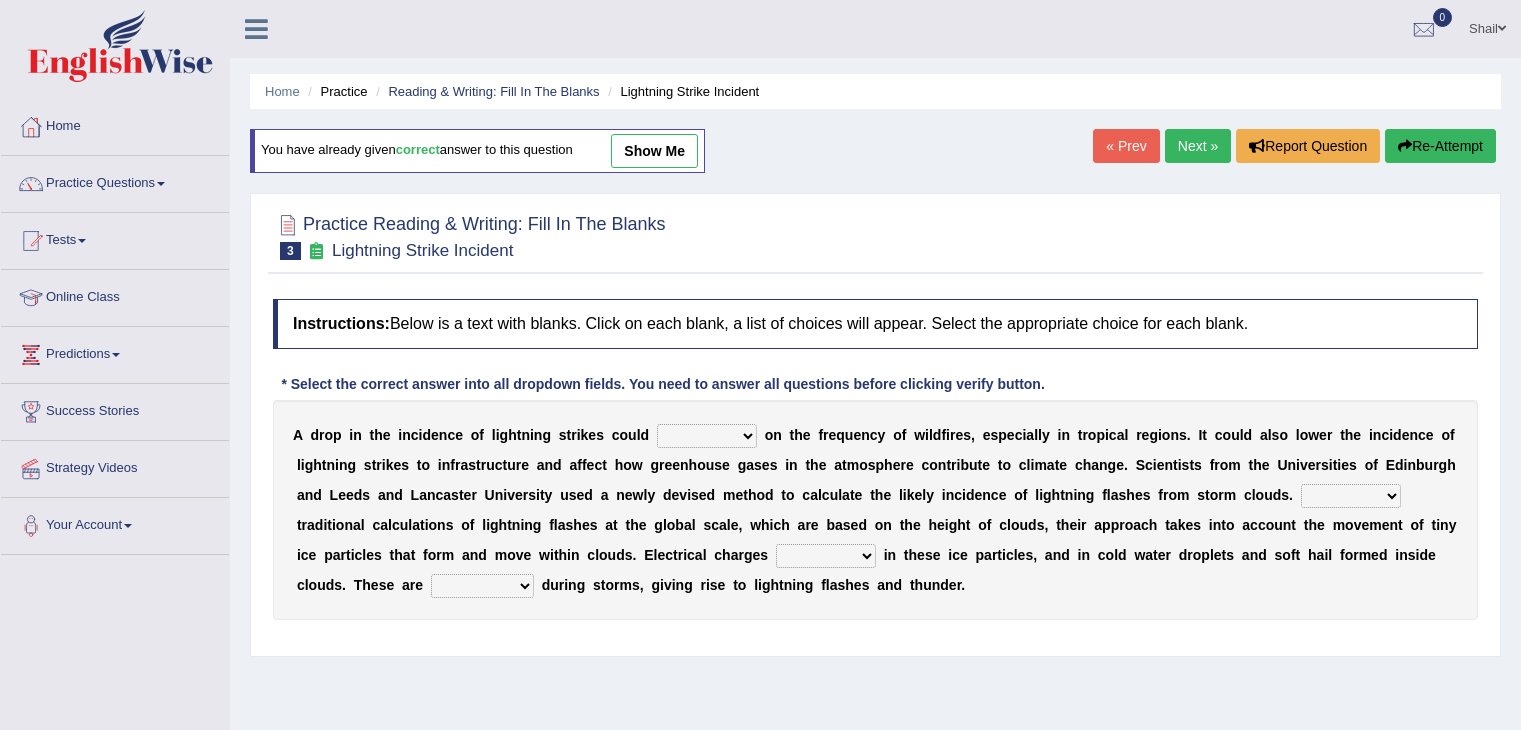 scroll, scrollTop: 0, scrollLeft: 0, axis: both 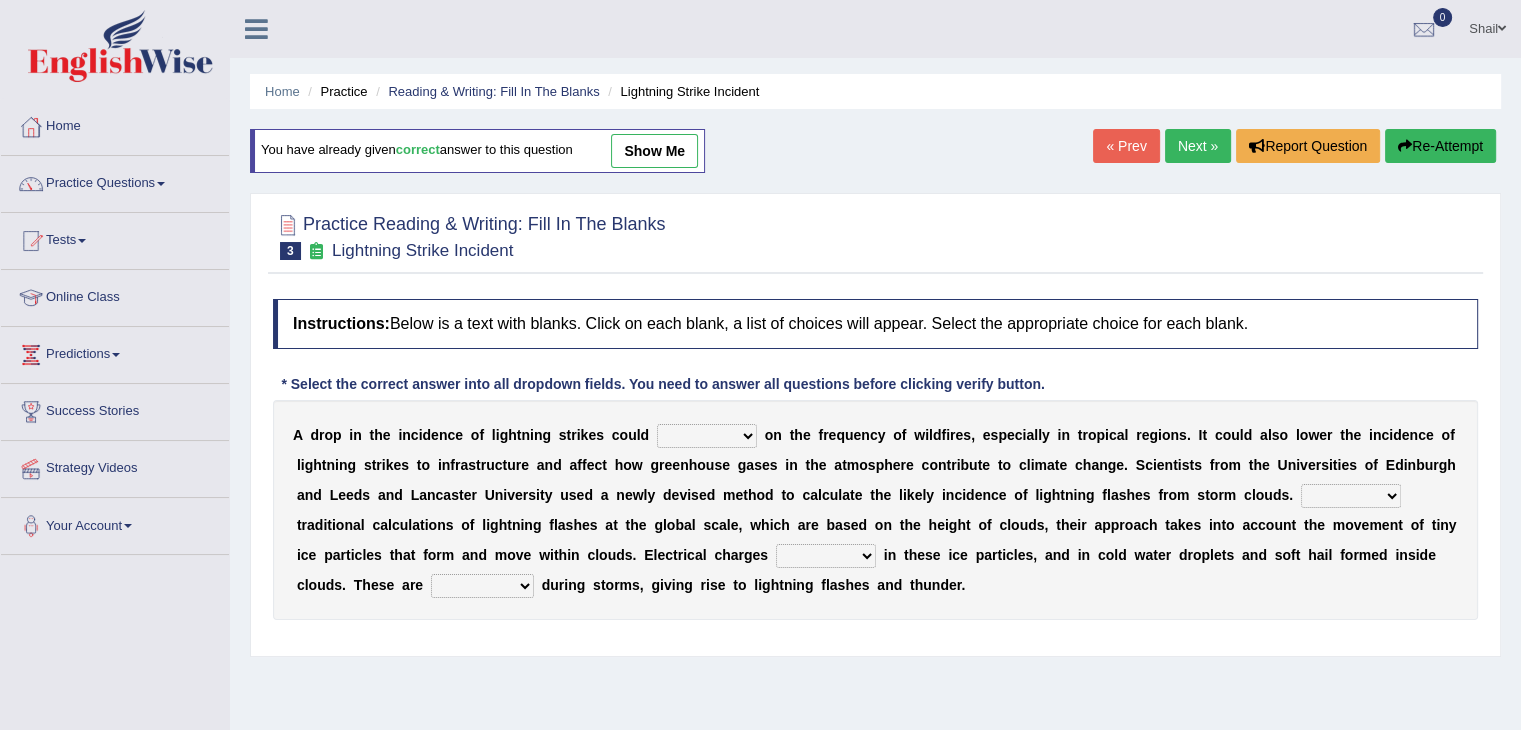 click on "show me" at bounding box center [654, 151] 